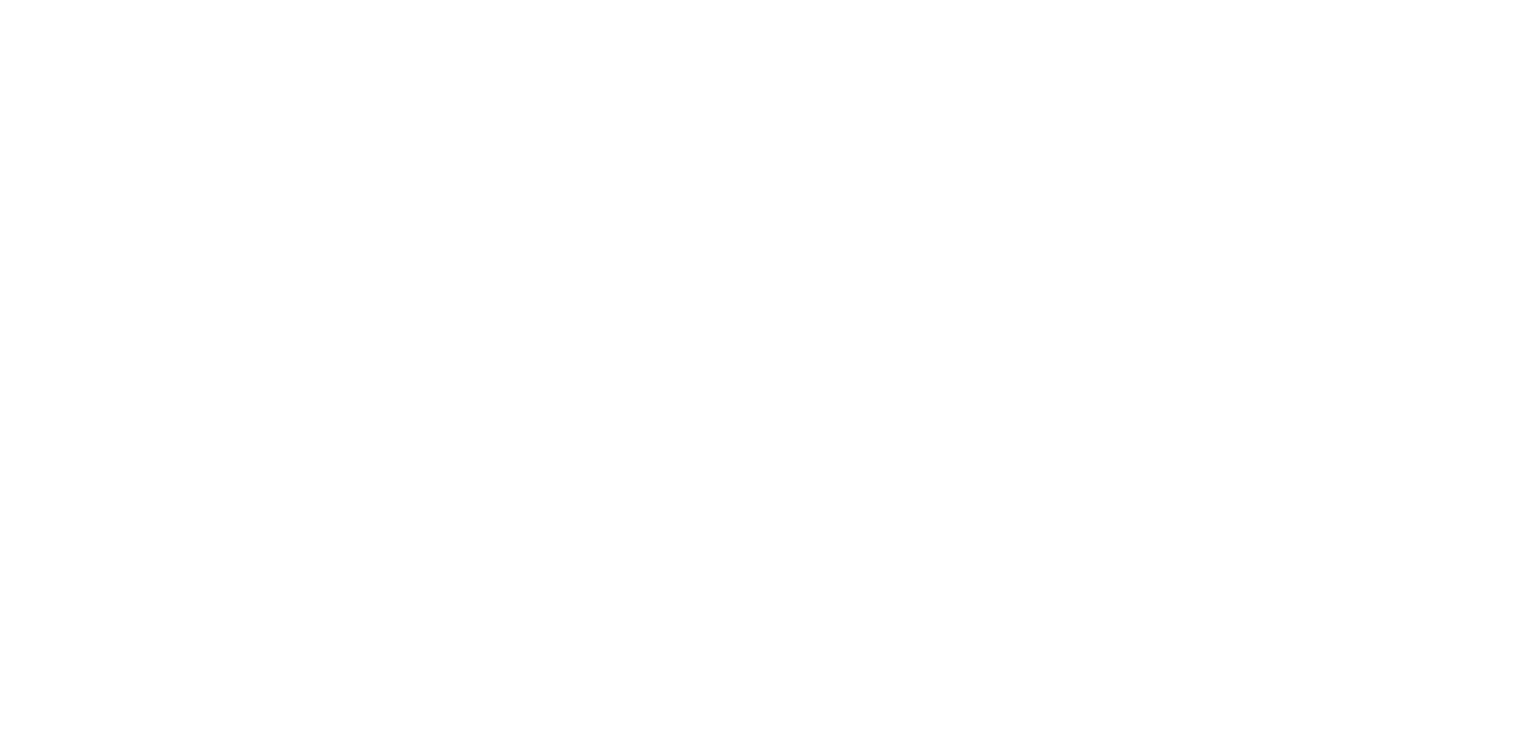scroll, scrollTop: 0, scrollLeft: 0, axis: both 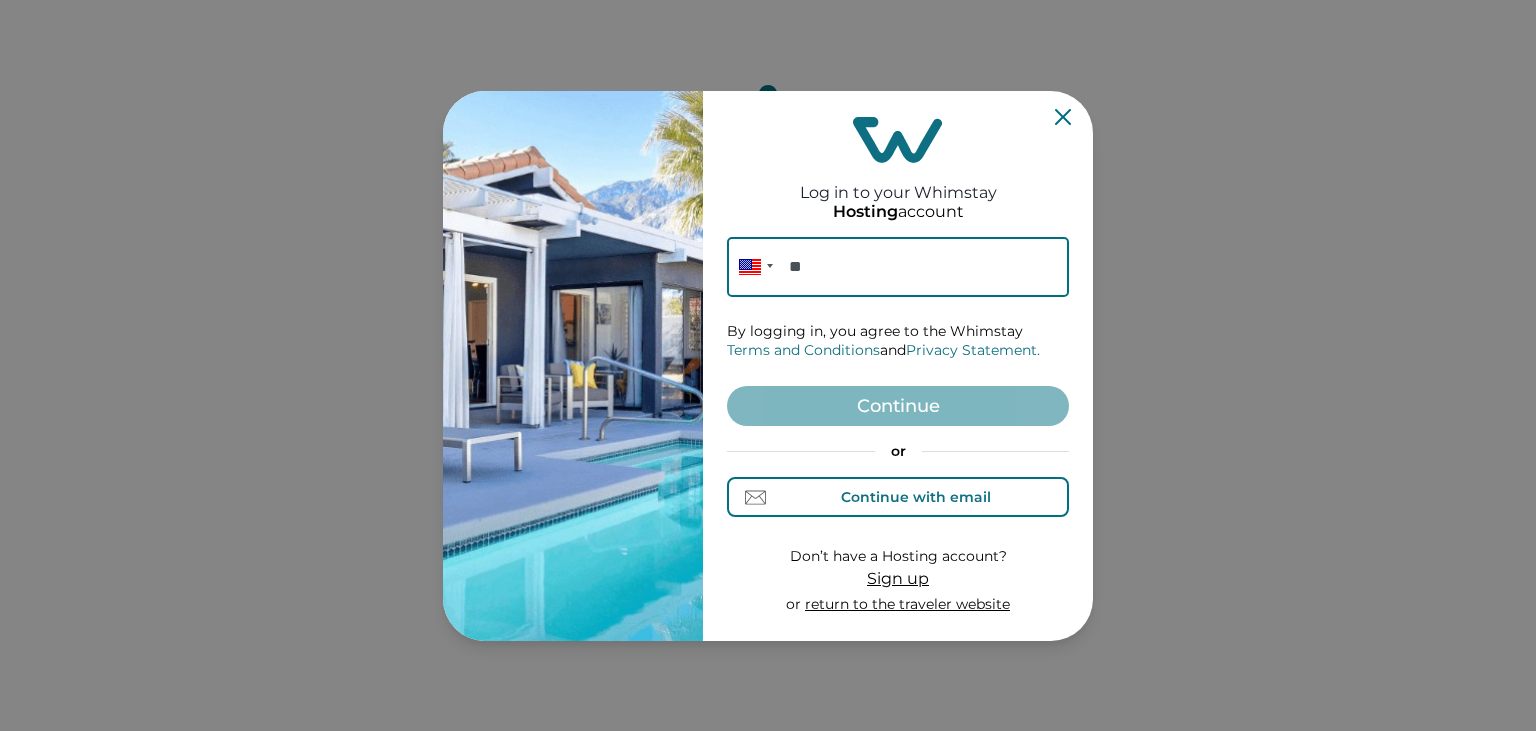 click on "Continue with email" at bounding box center (916, 497) 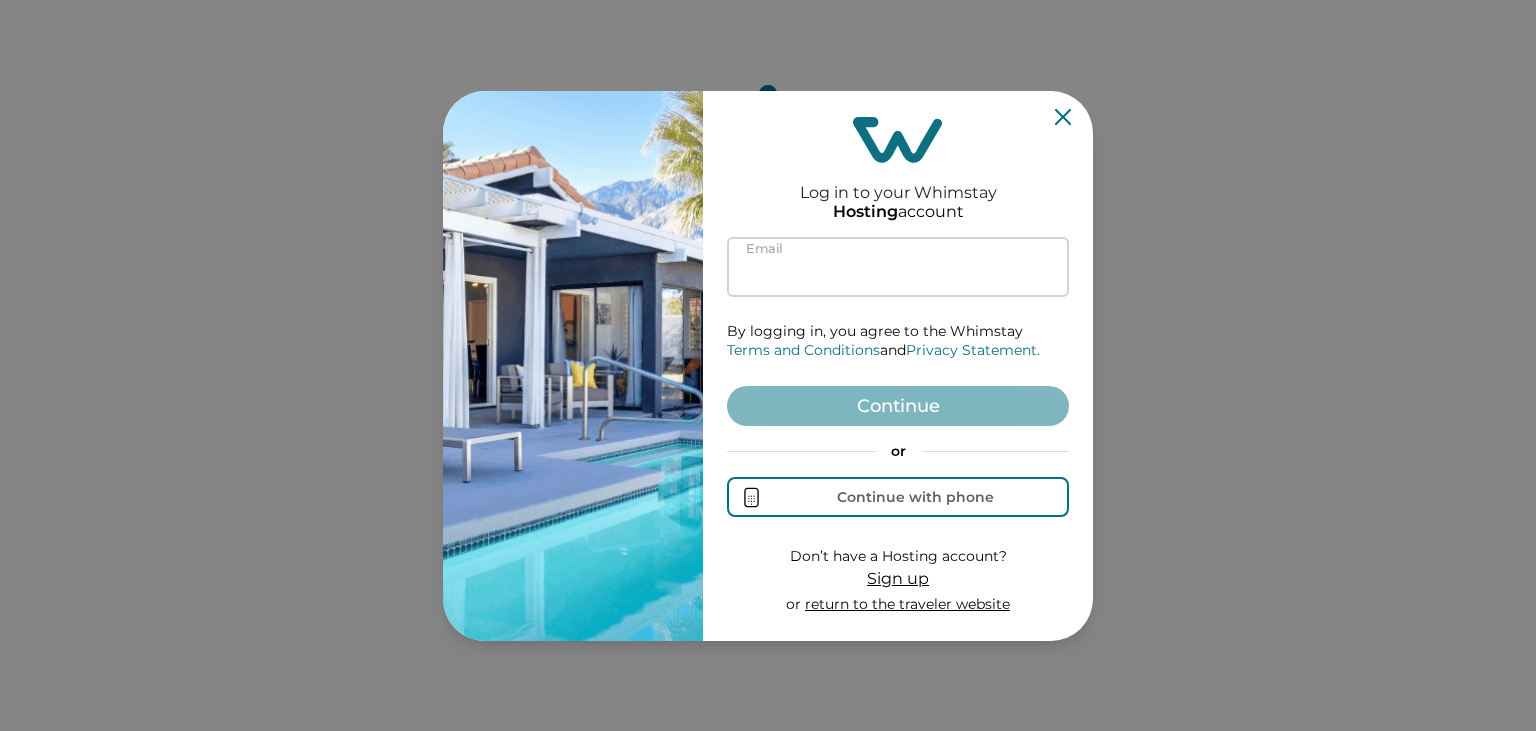click at bounding box center (898, 267) 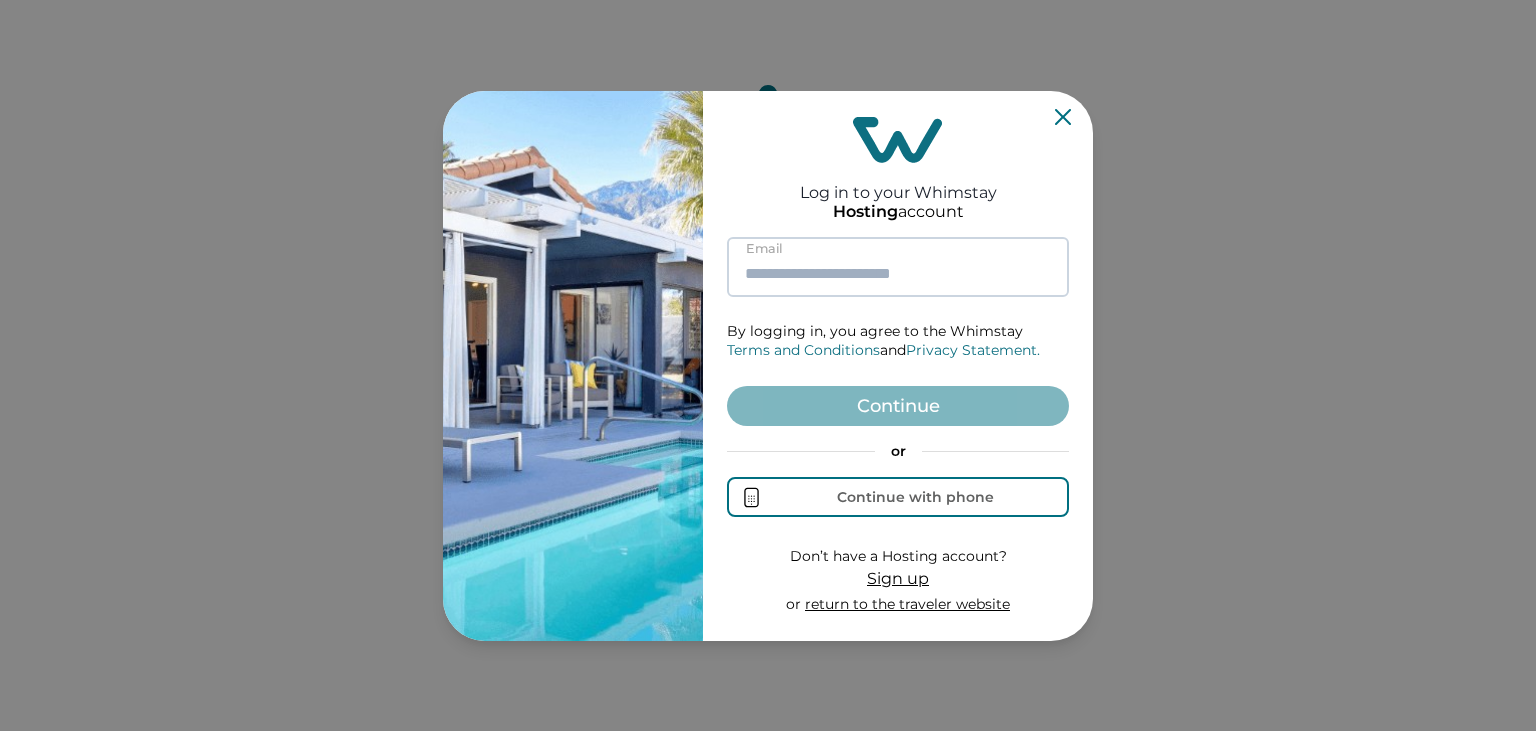 paste on "**********" 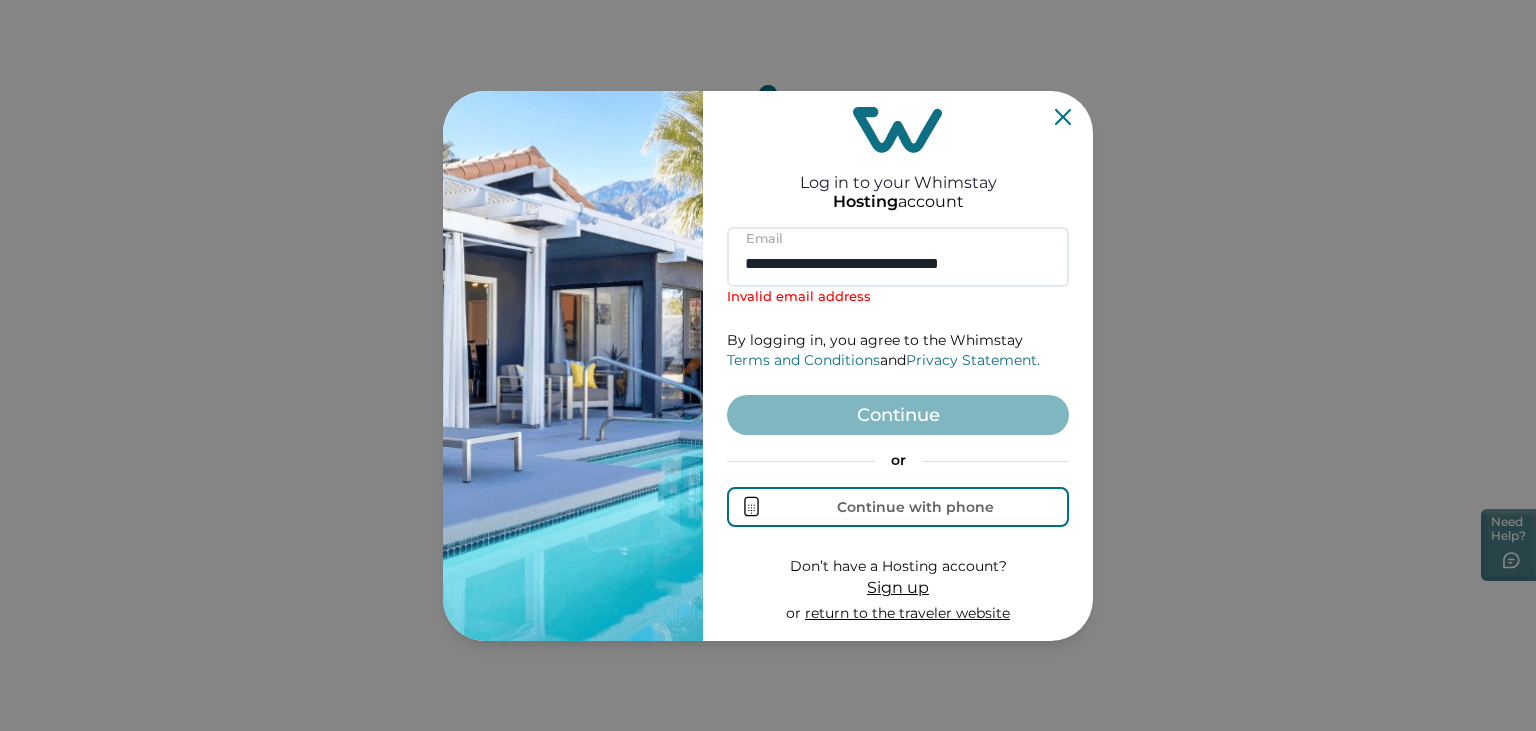scroll, scrollTop: 0, scrollLeft: 0, axis: both 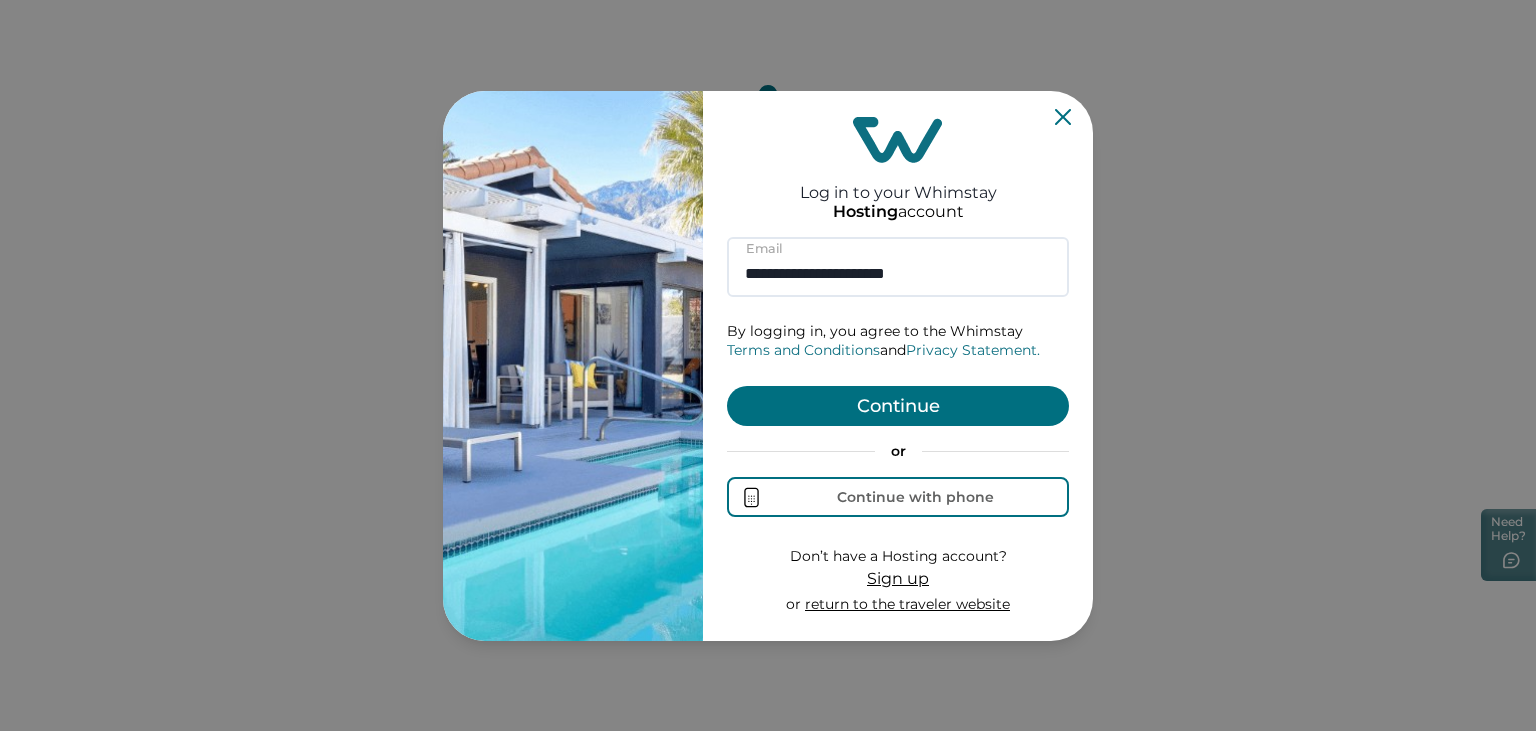 type on "**********" 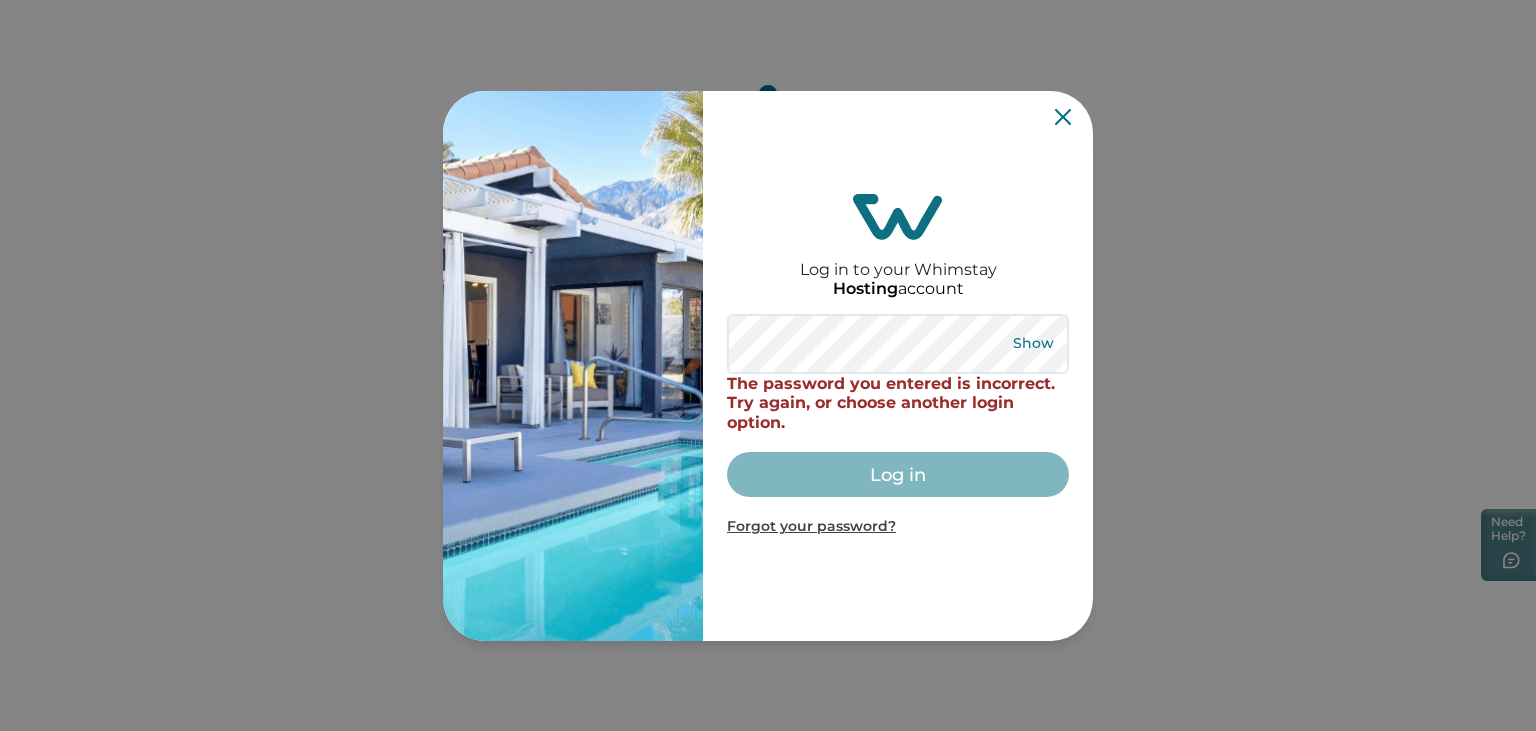 click on "Show" at bounding box center [1033, 344] 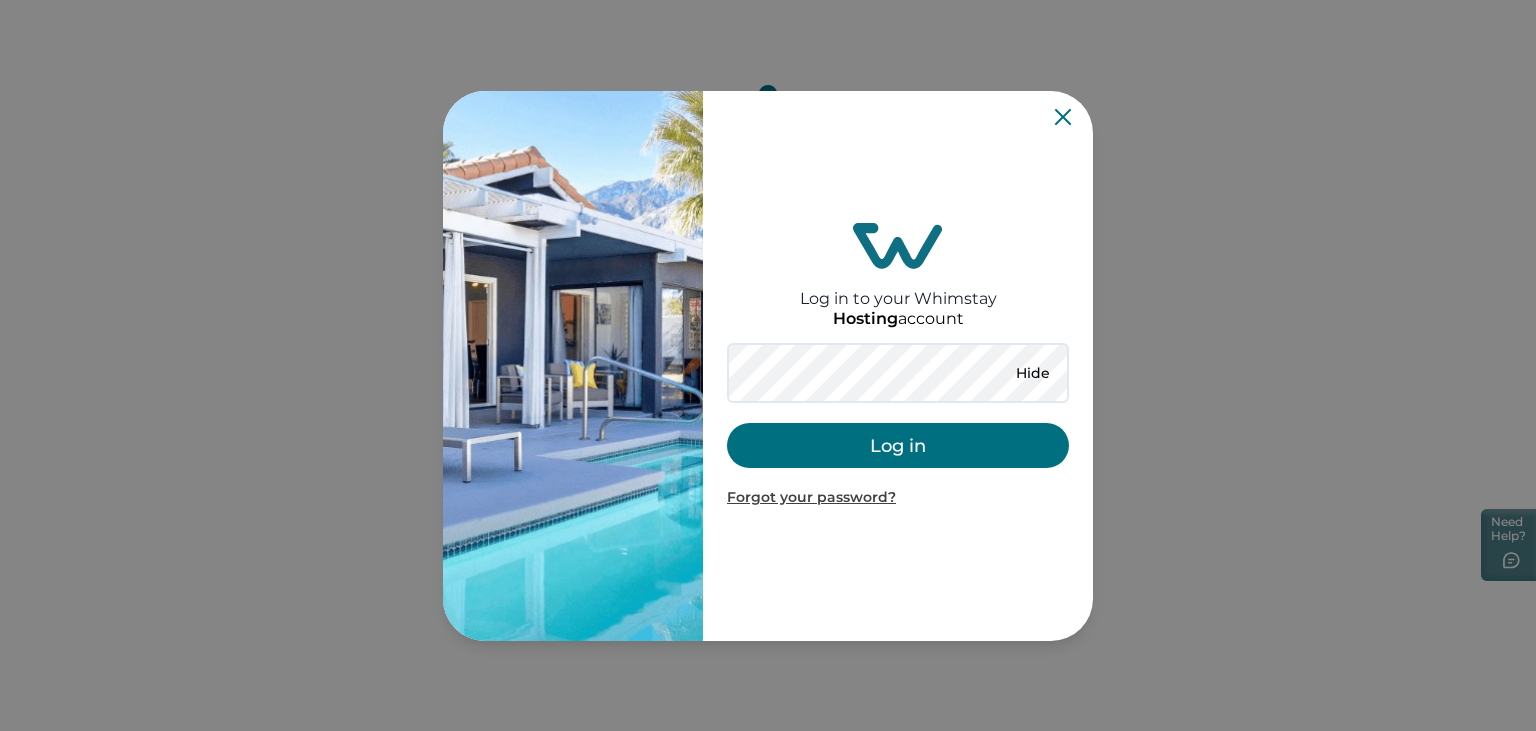 click on "Log in" at bounding box center (898, 445) 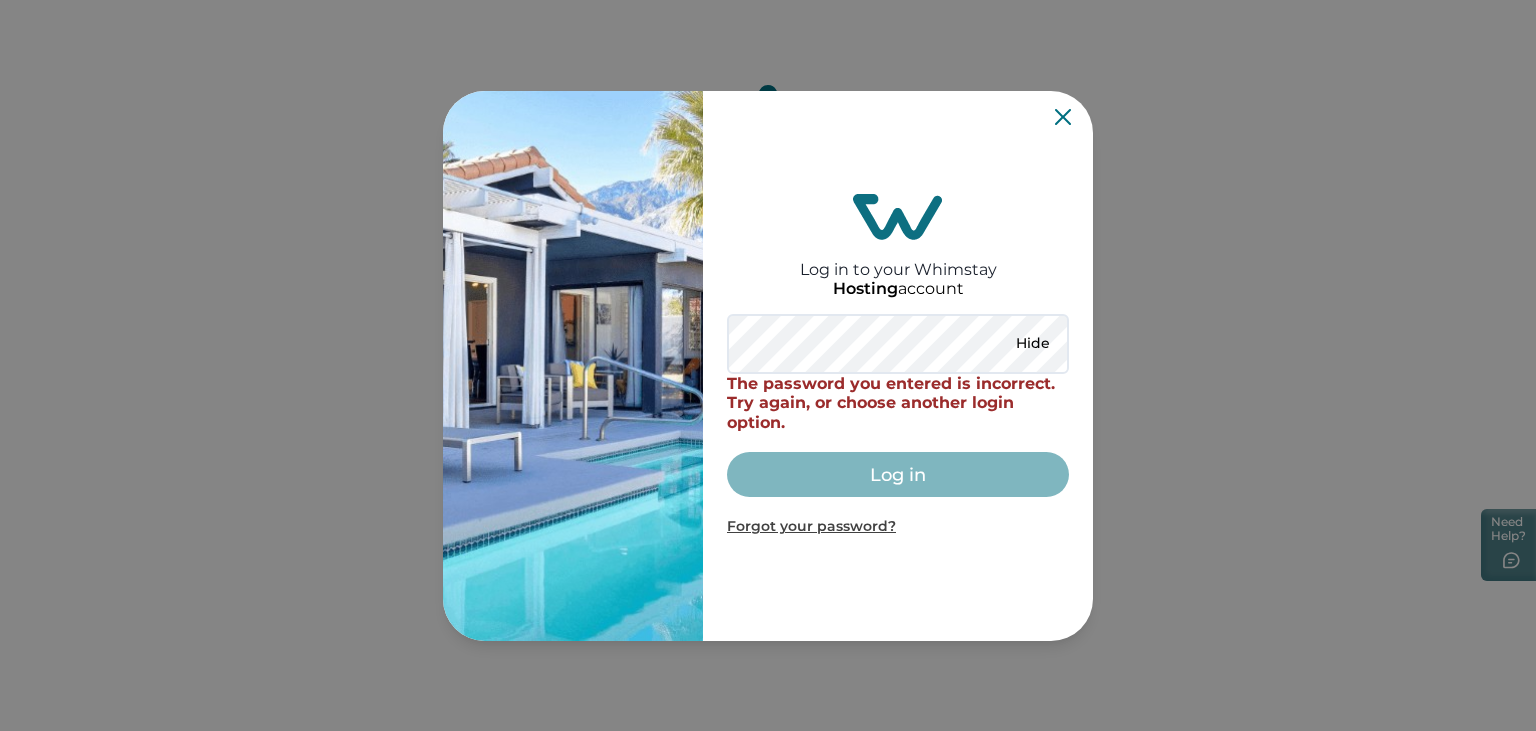 click on "Log in to your Whimstay  Hosting   account Hide The password you entered is incorrect. Try again, or choose another login option. Log in Forgot your password?" at bounding box center (898, 366) 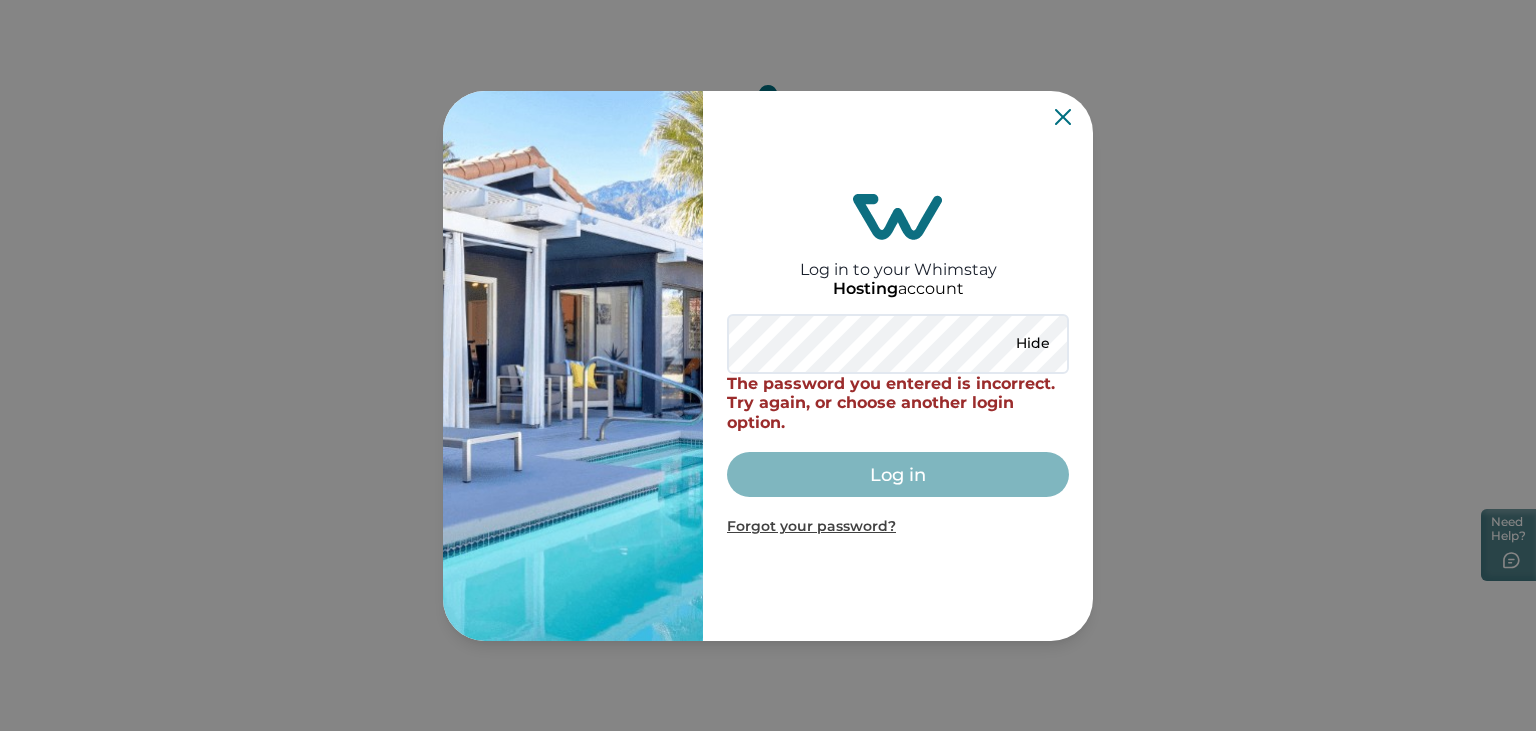 click 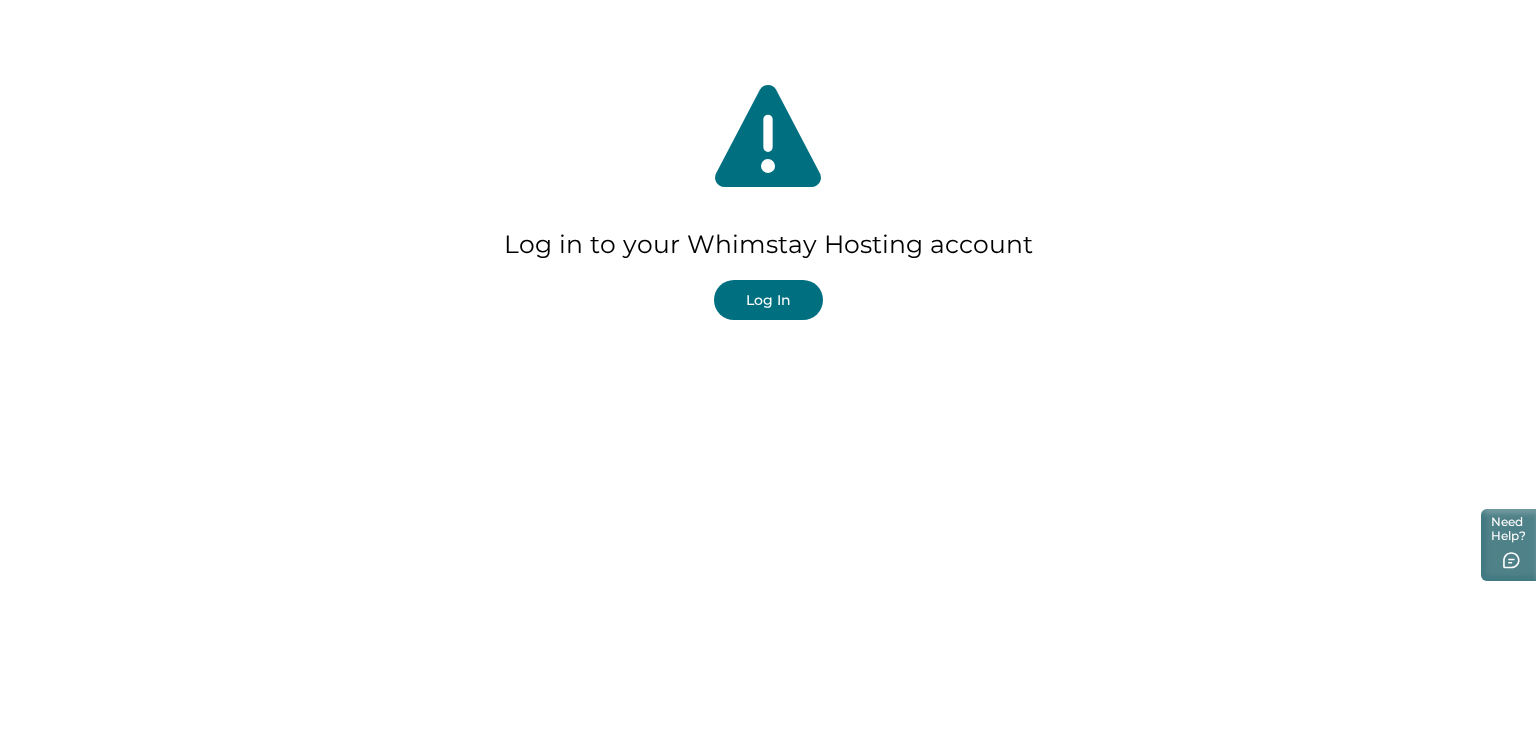 click on "Log In" at bounding box center [768, 300] 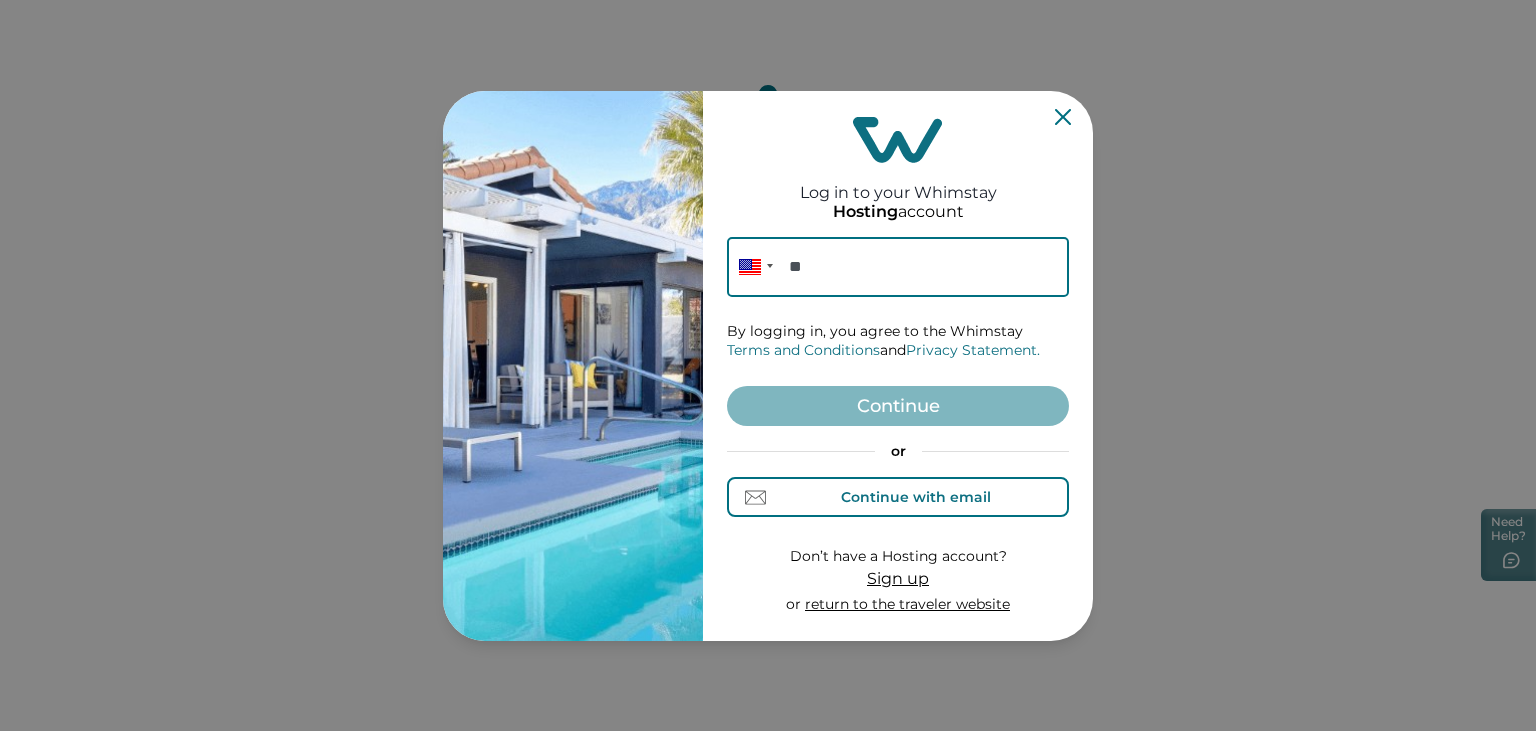 click on "Continue with email" at bounding box center (916, 497) 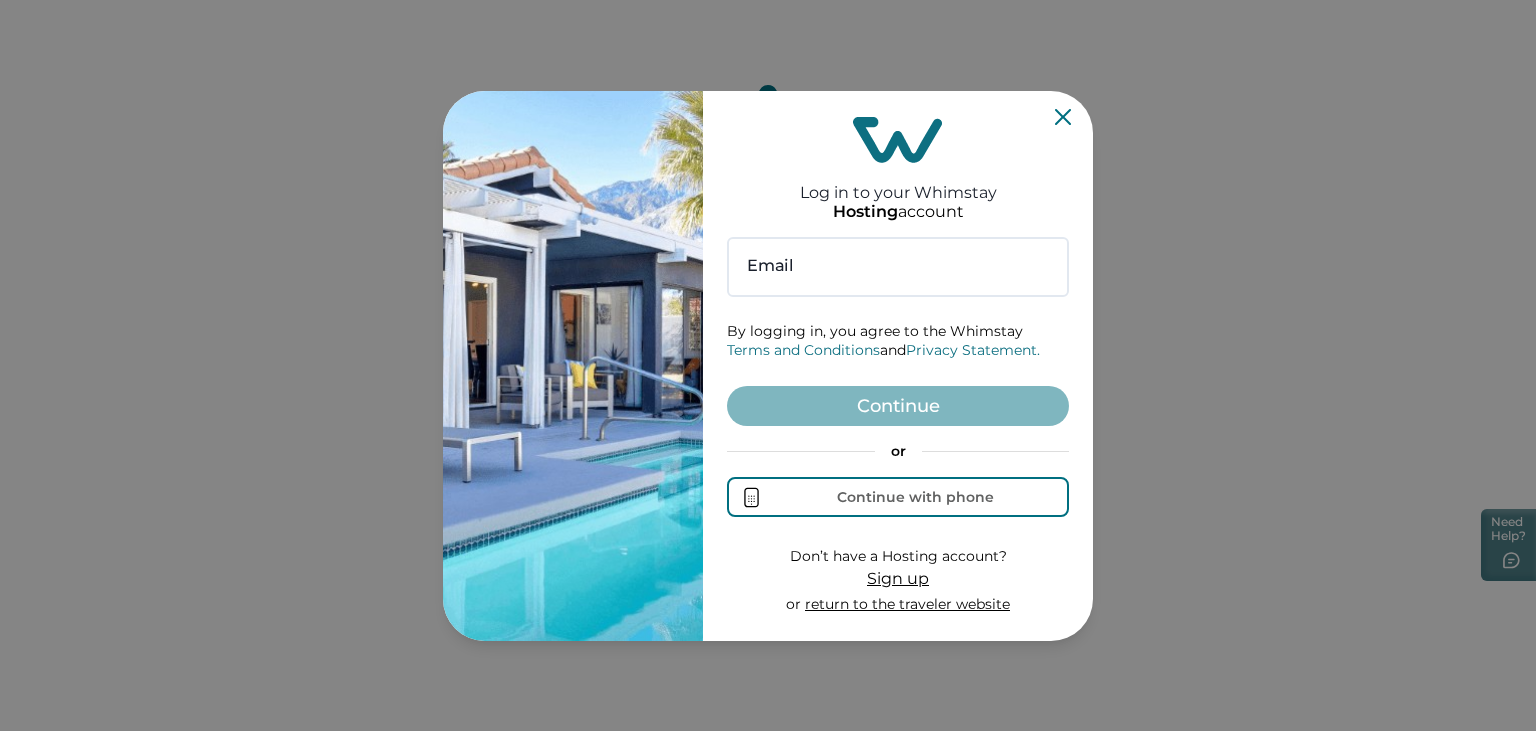 click on "Email By logging in, you agree to the Whimstay   Terms and Conditions  and  Privacy Statement. Continue or Continue with phone Don’t have a Hosting account? Sign up   or   return to the traveler website" at bounding box center [898, 426] 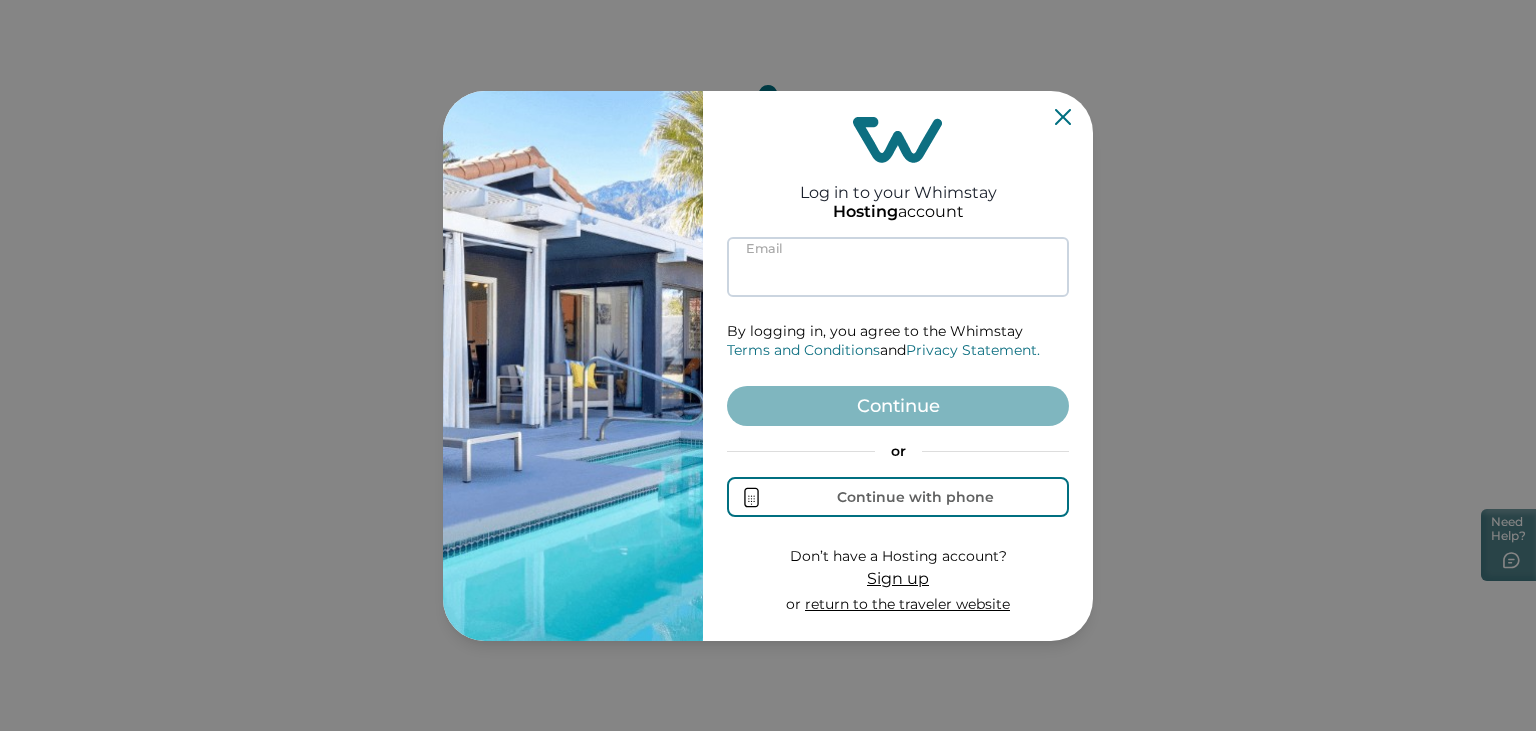 click at bounding box center [898, 267] 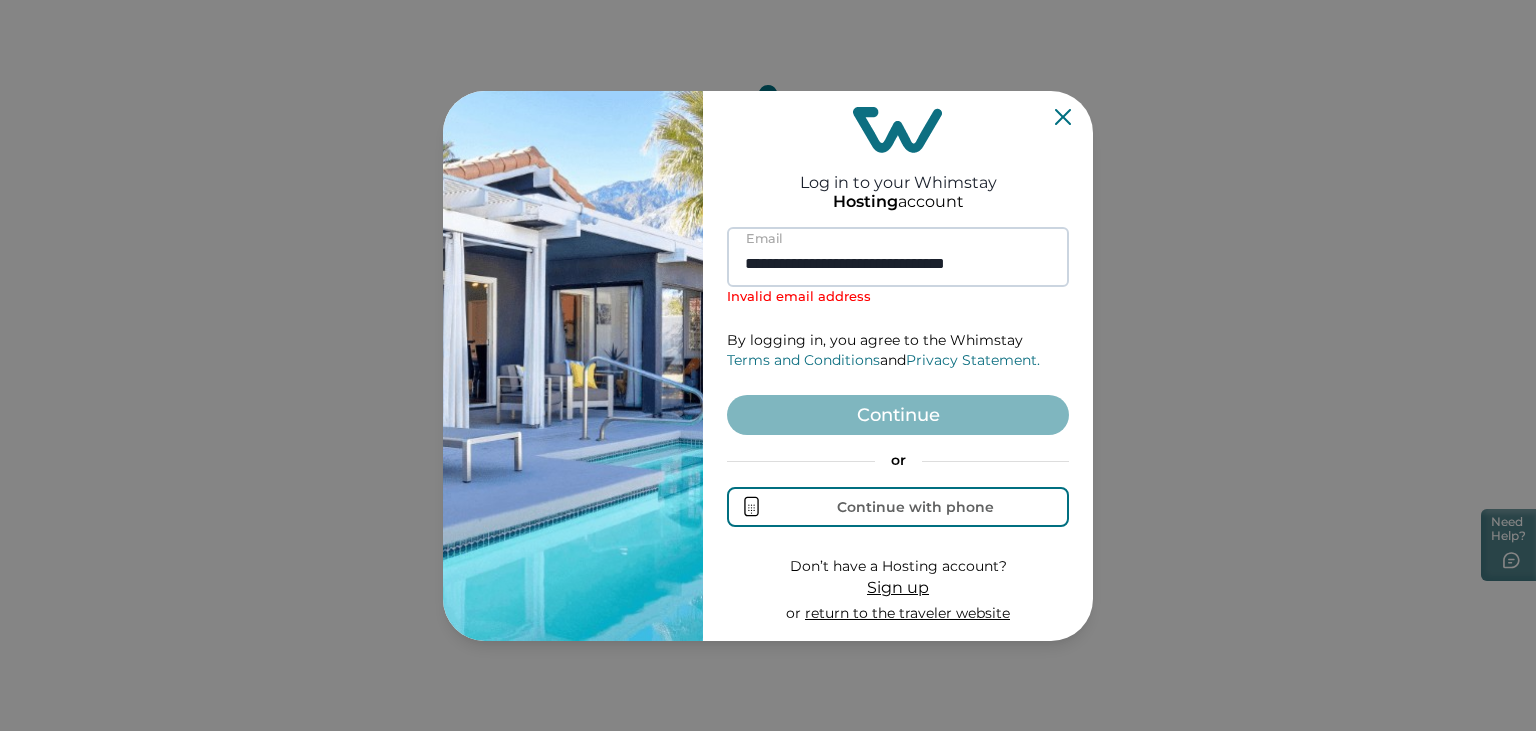 scroll, scrollTop: 0, scrollLeft: 0, axis: both 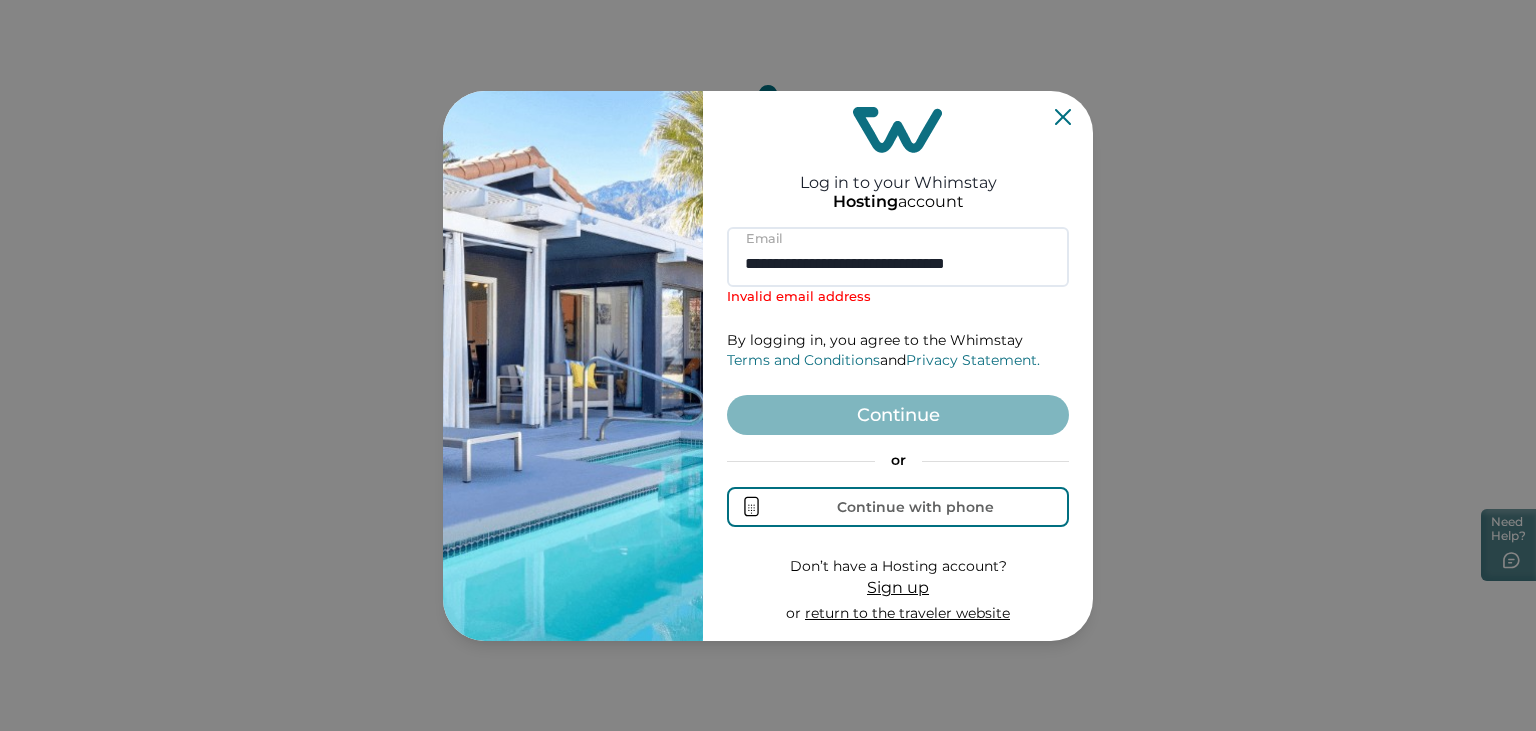 drag, startPoint x: 862, startPoint y: 263, endPoint x: 889, endPoint y: 314, distance: 57.706154 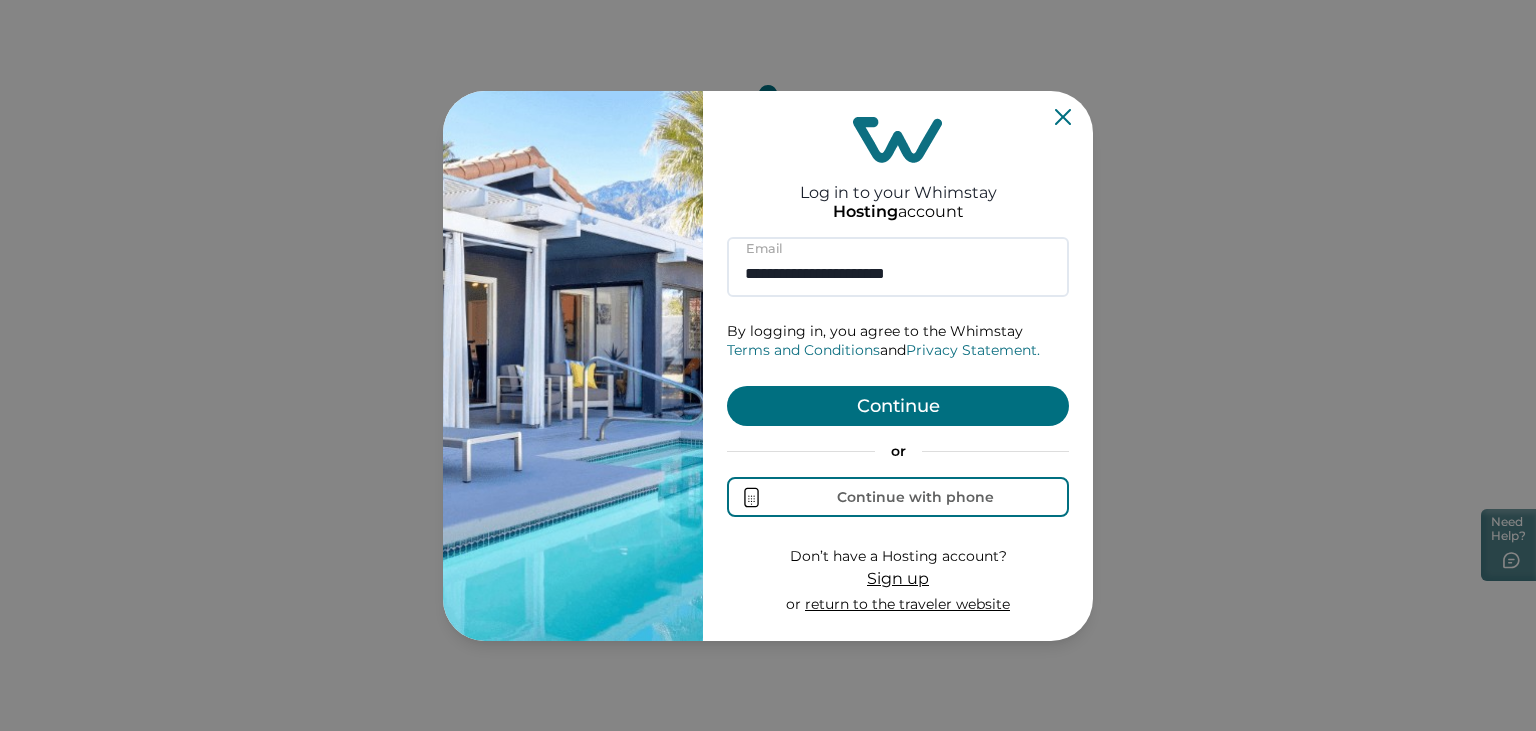 type on "**********" 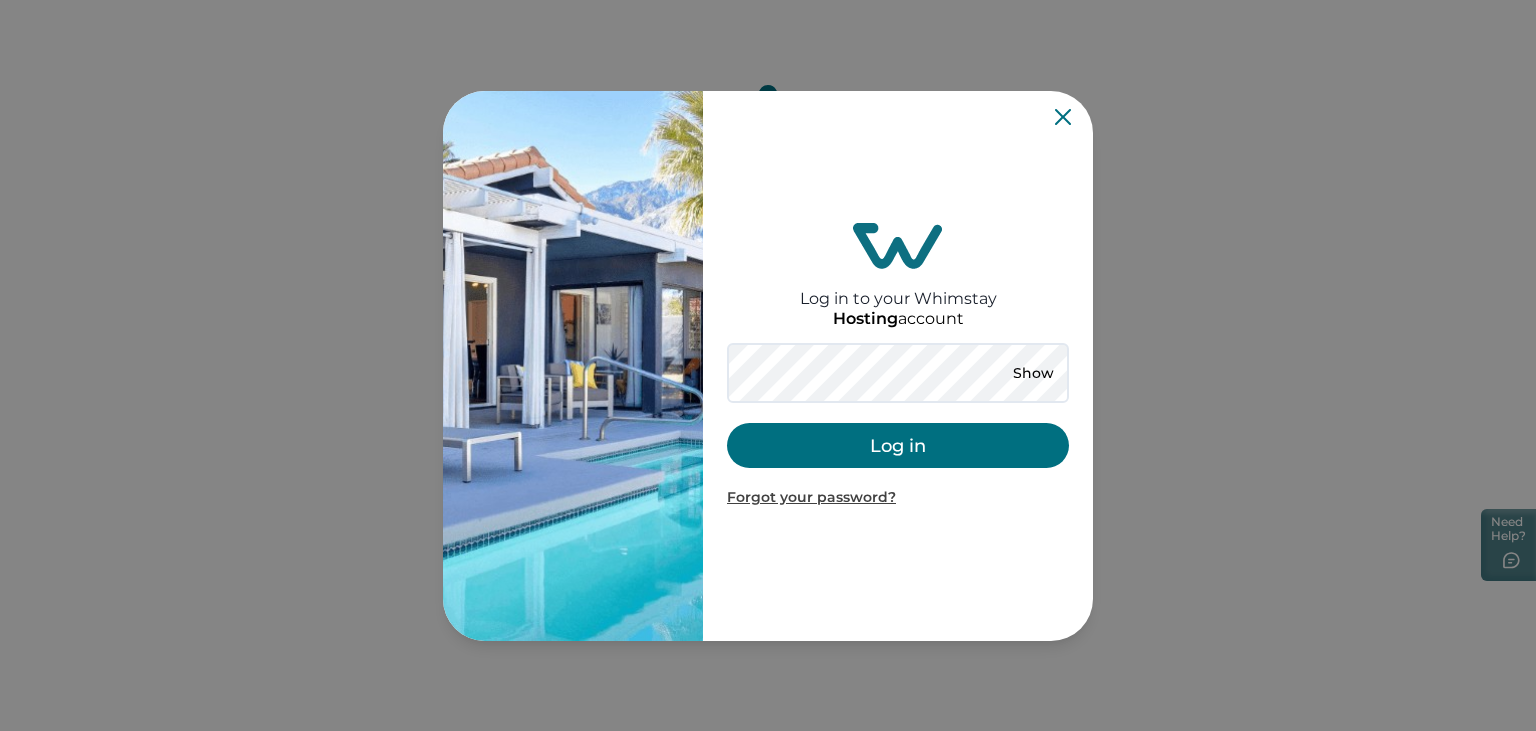 click on "Show" at bounding box center [1033, 373] 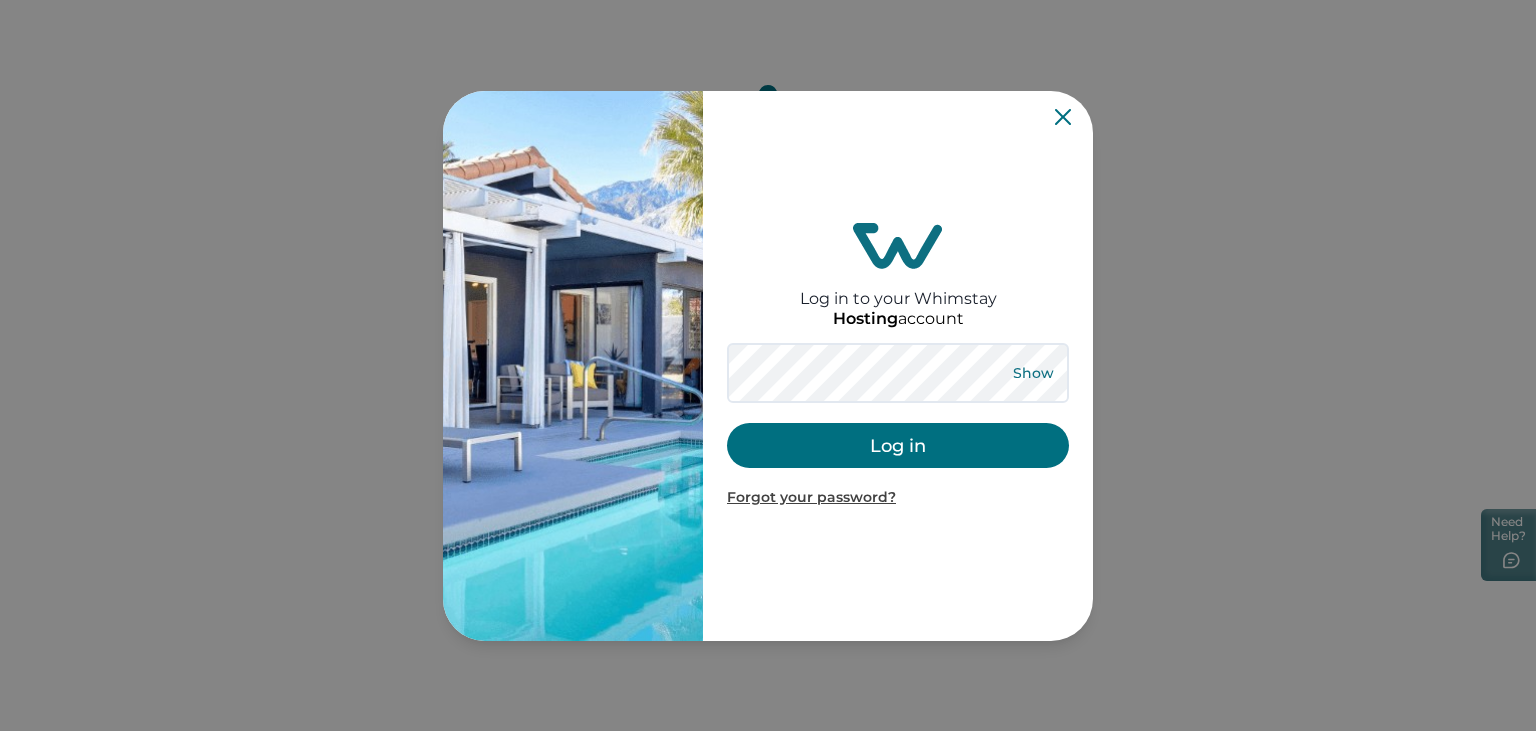 click on "Show" at bounding box center [1033, 373] 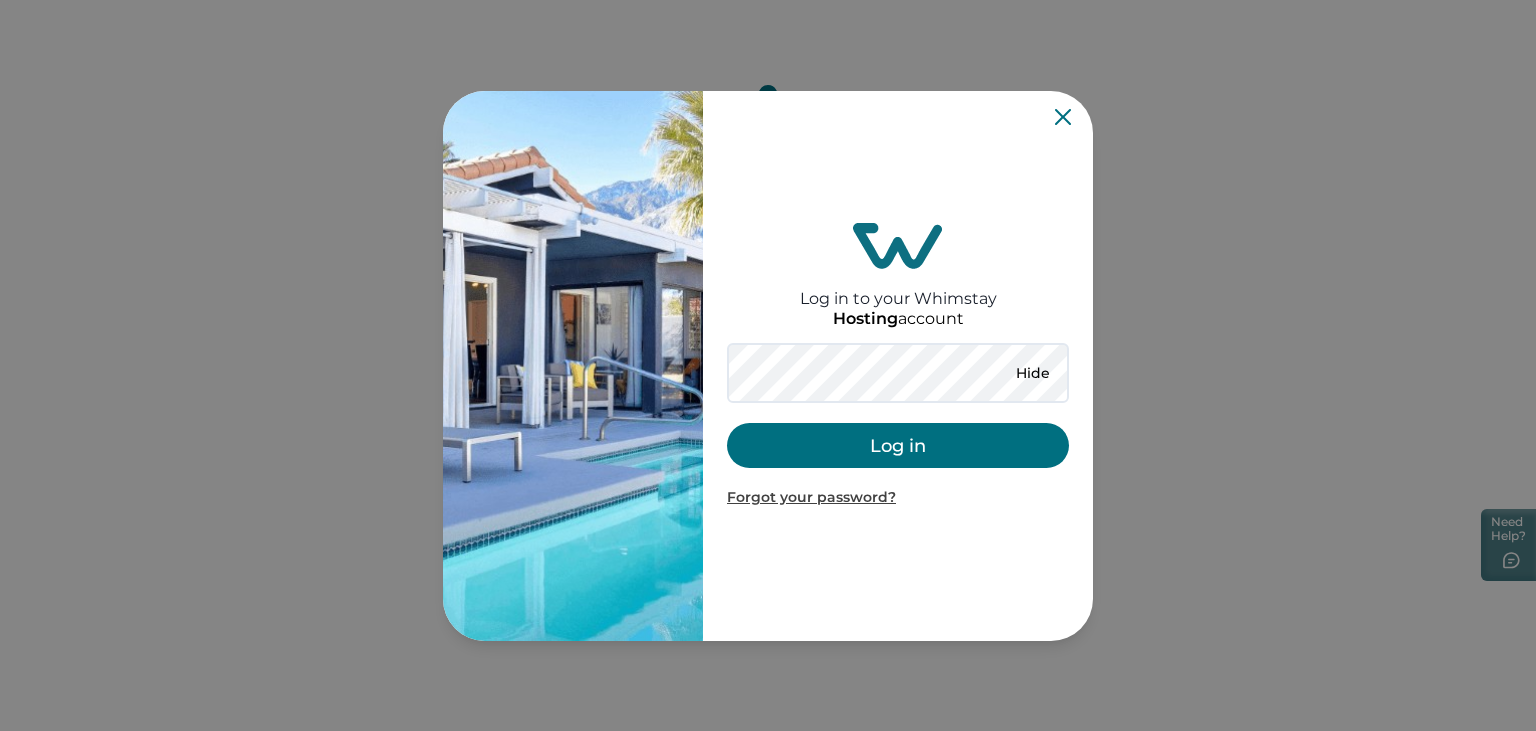 click on "Log in" at bounding box center [898, 445] 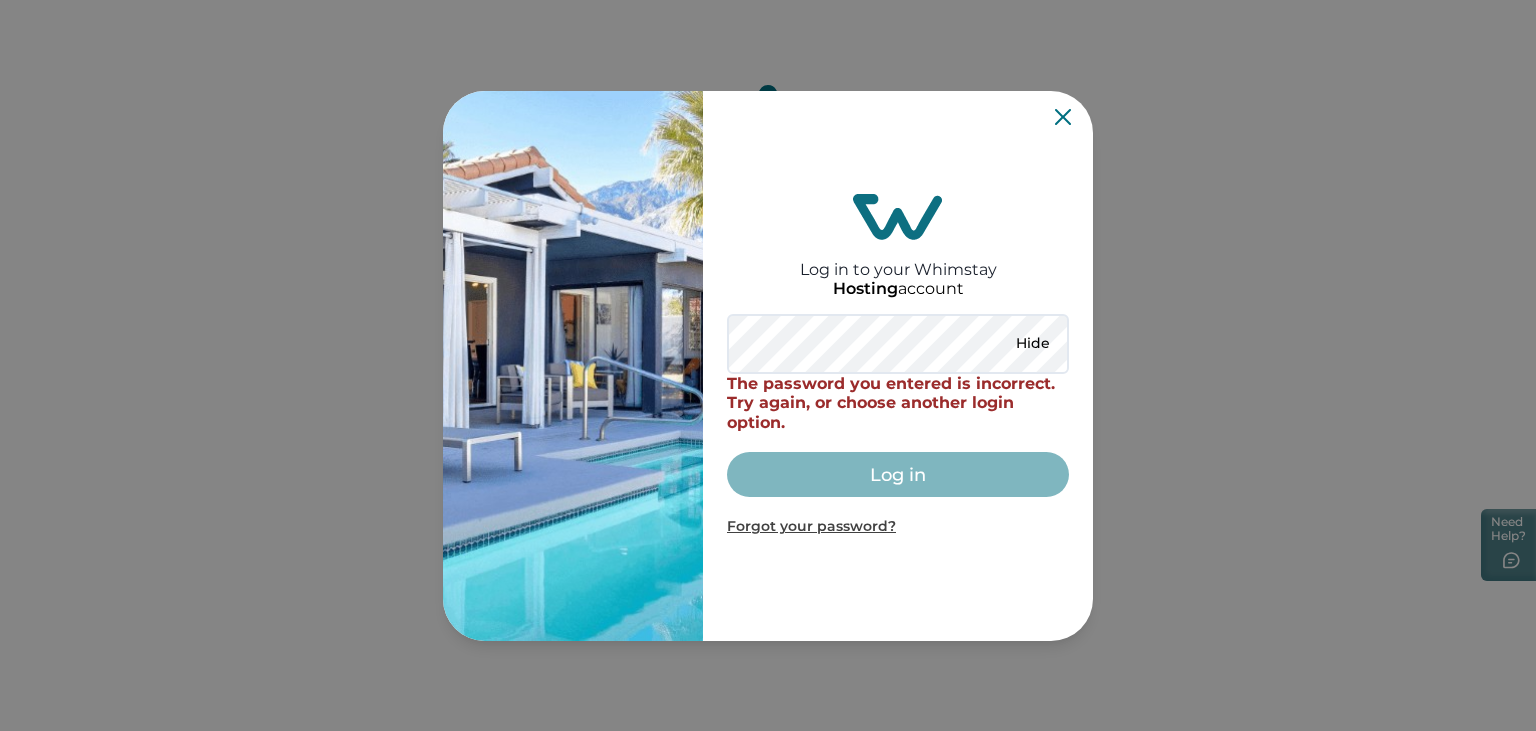 click 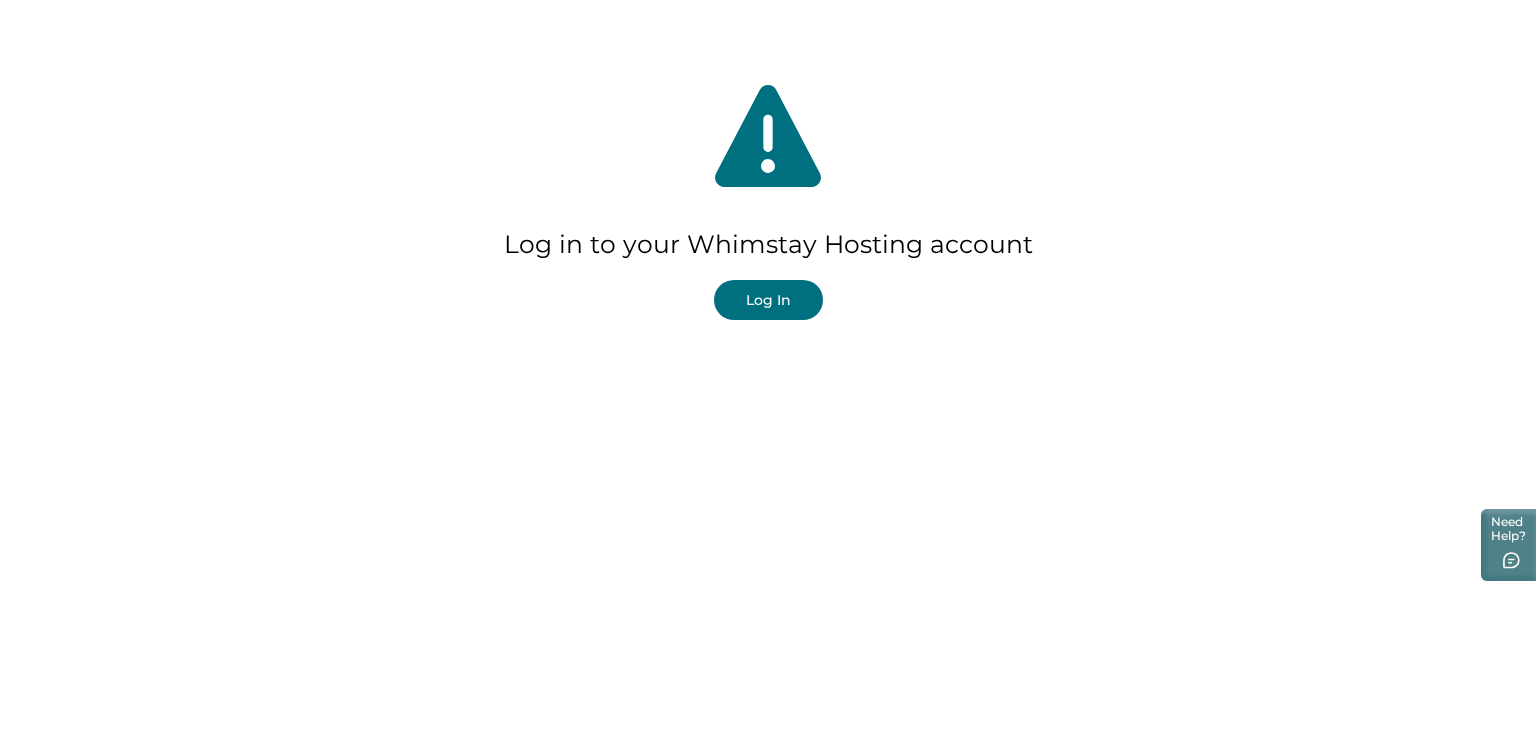 click on "Log In" at bounding box center [768, 300] 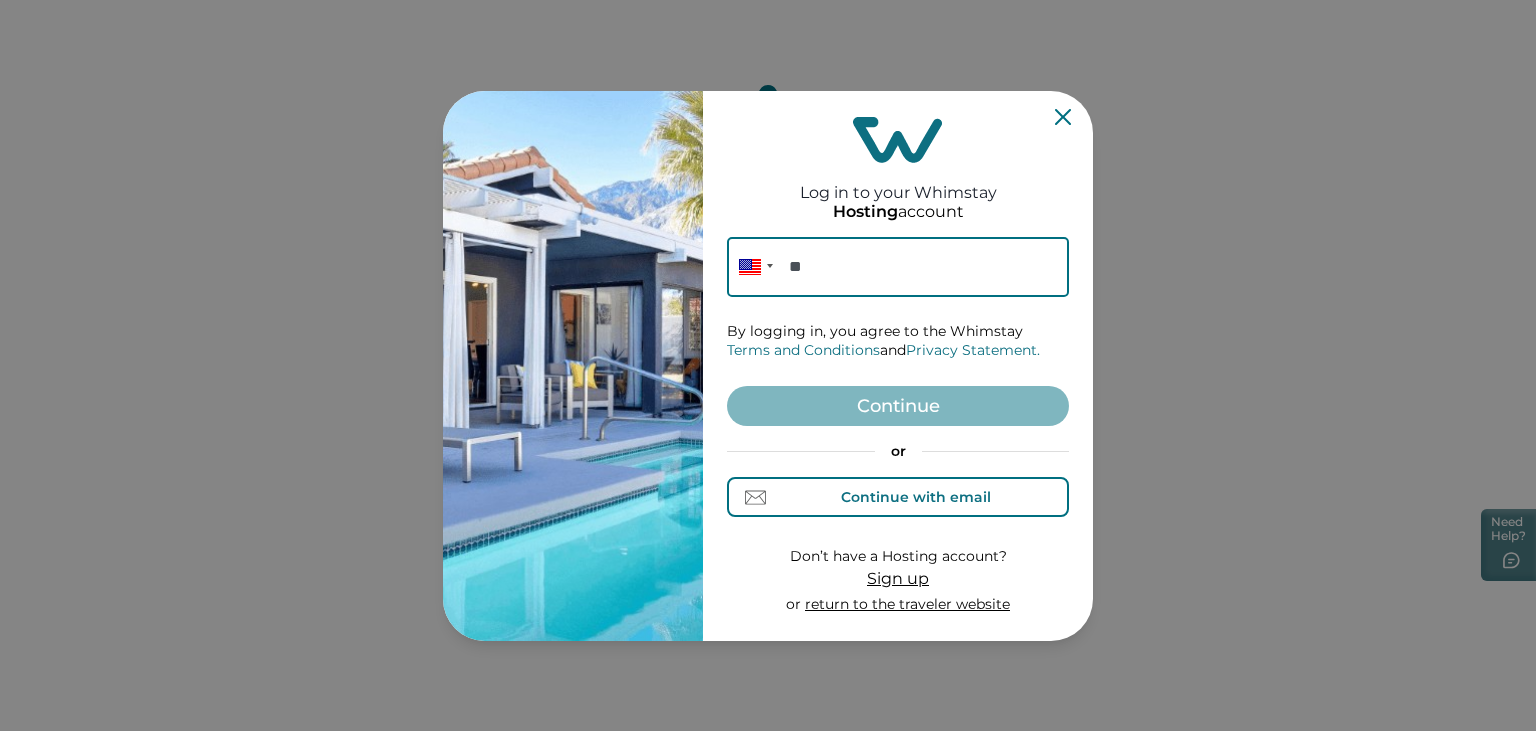 click on "Continue with email" at bounding box center (898, 497) 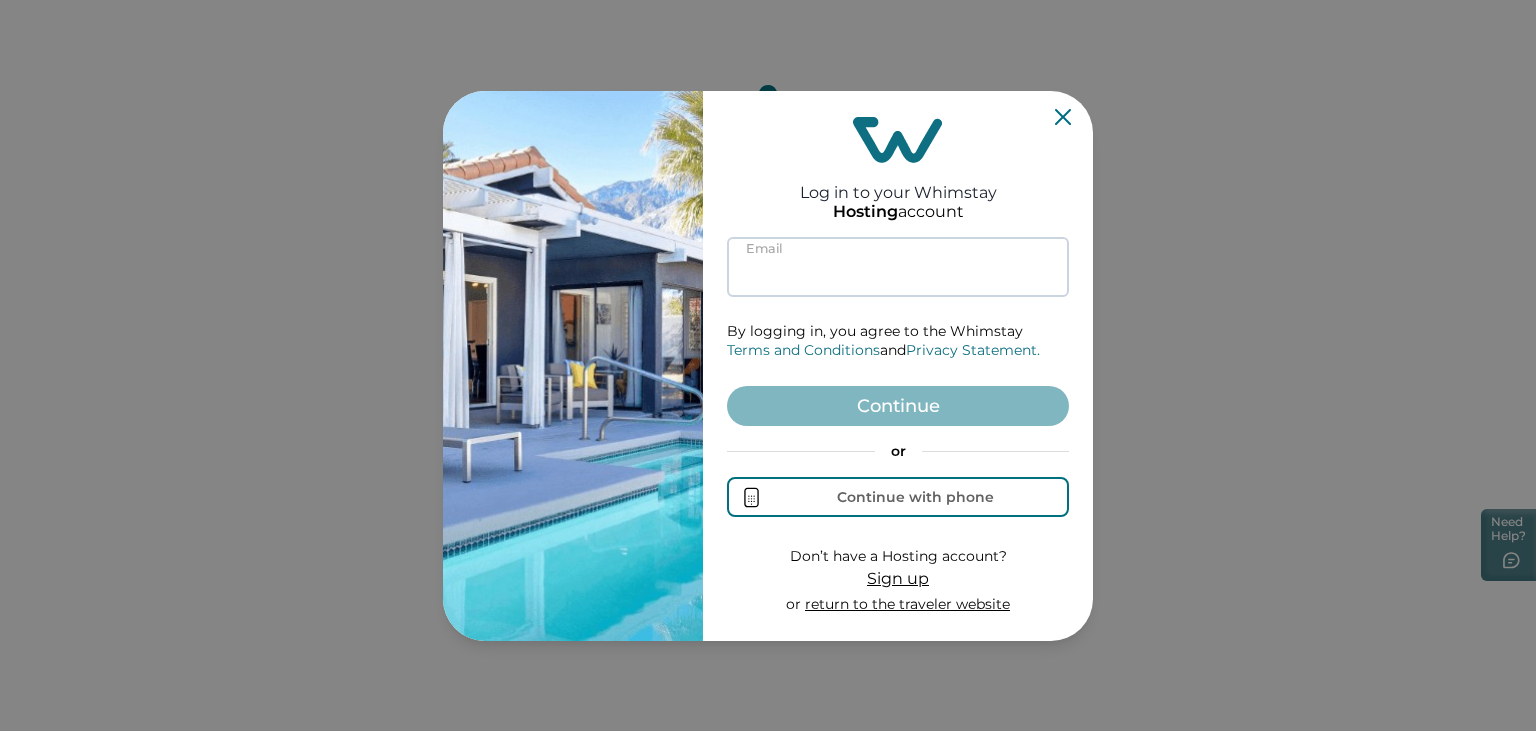 click at bounding box center [898, 267] 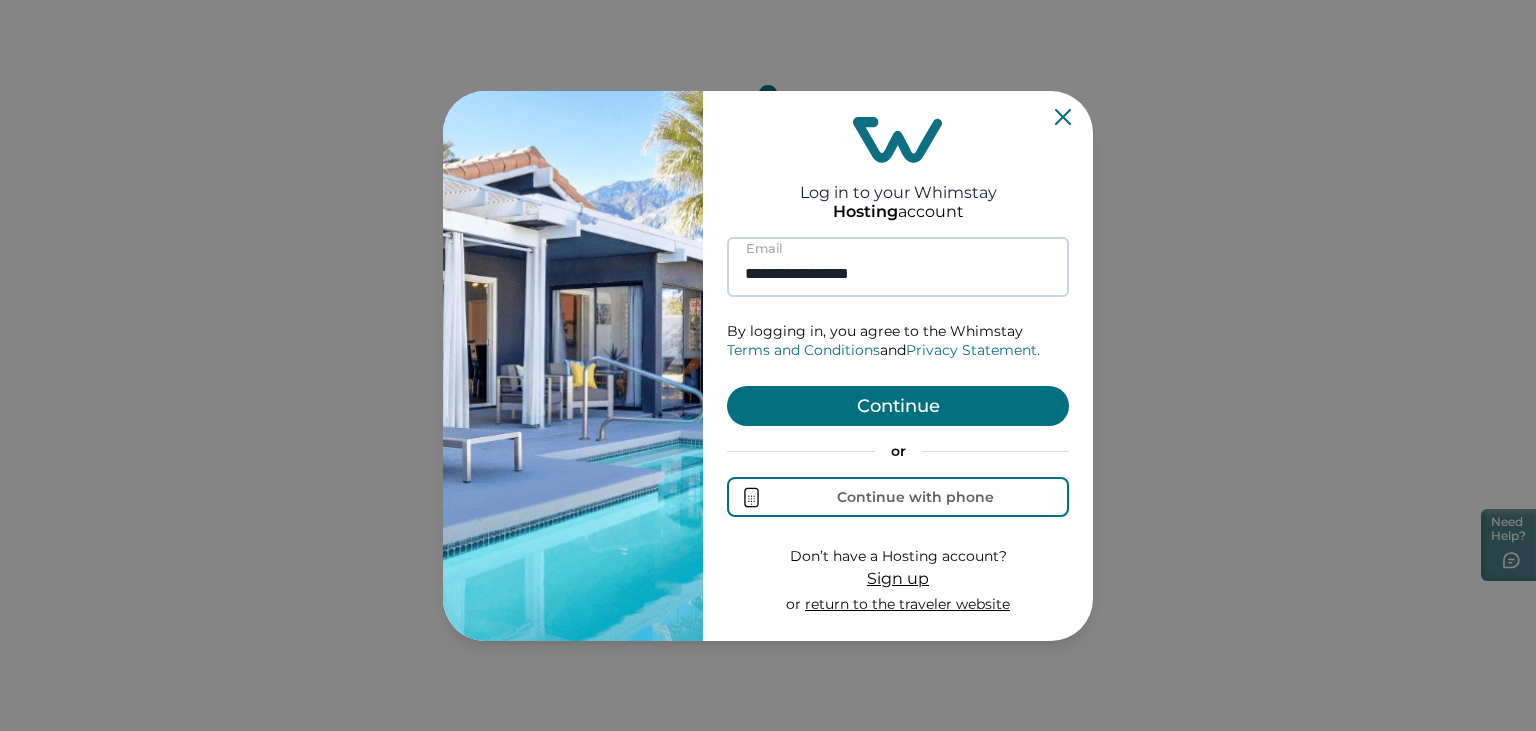 type on "**********" 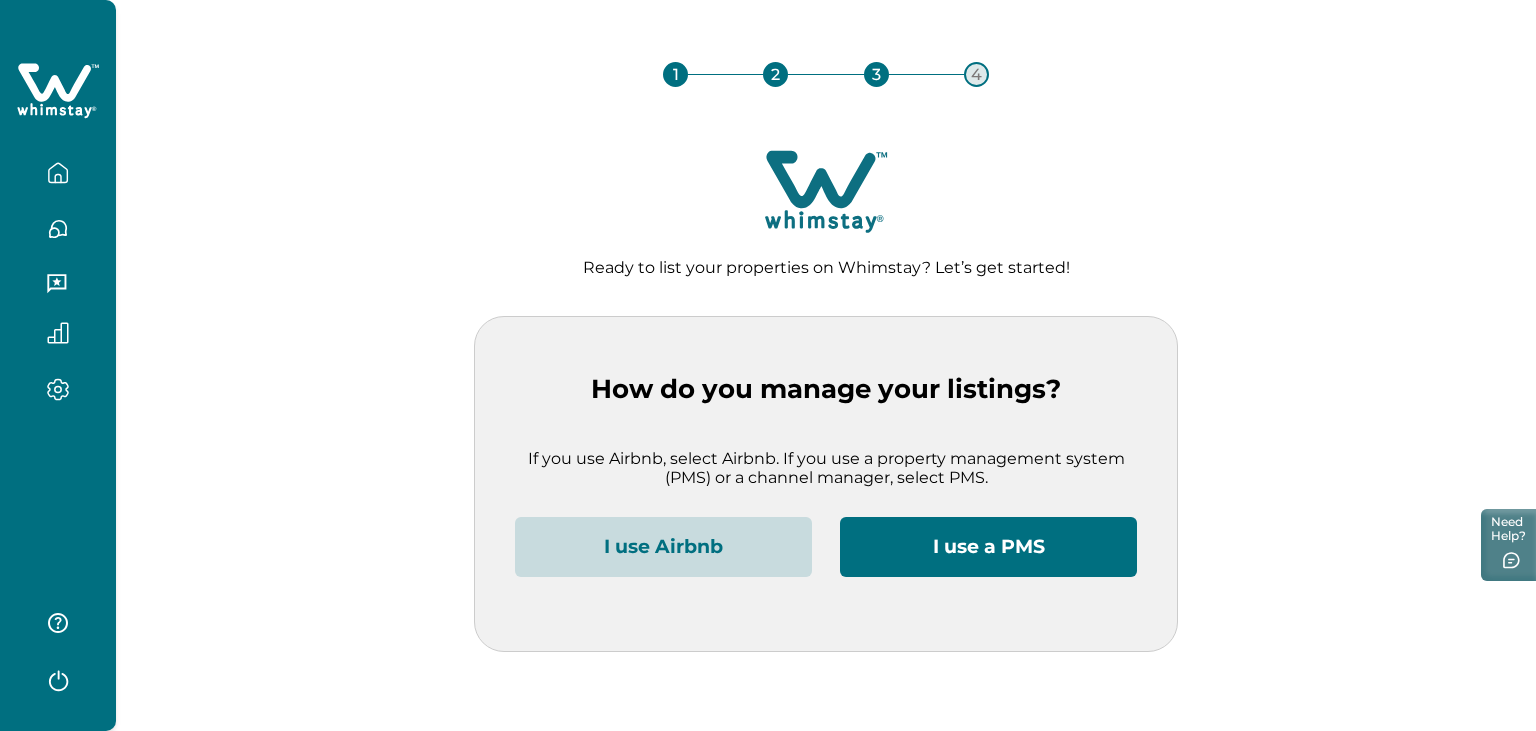 click on "I use Airbnb" at bounding box center (663, 547) 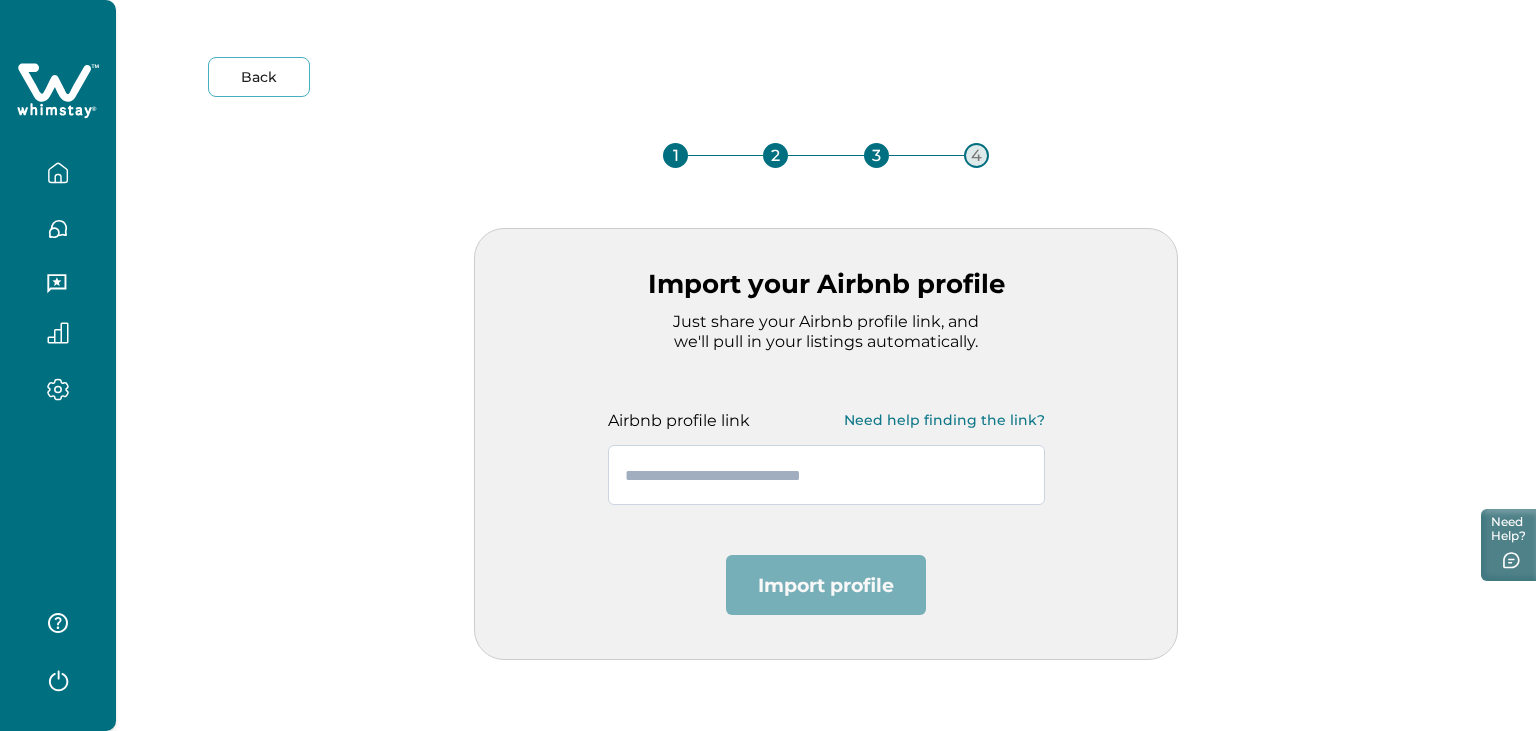 click at bounding box center (826, 475) 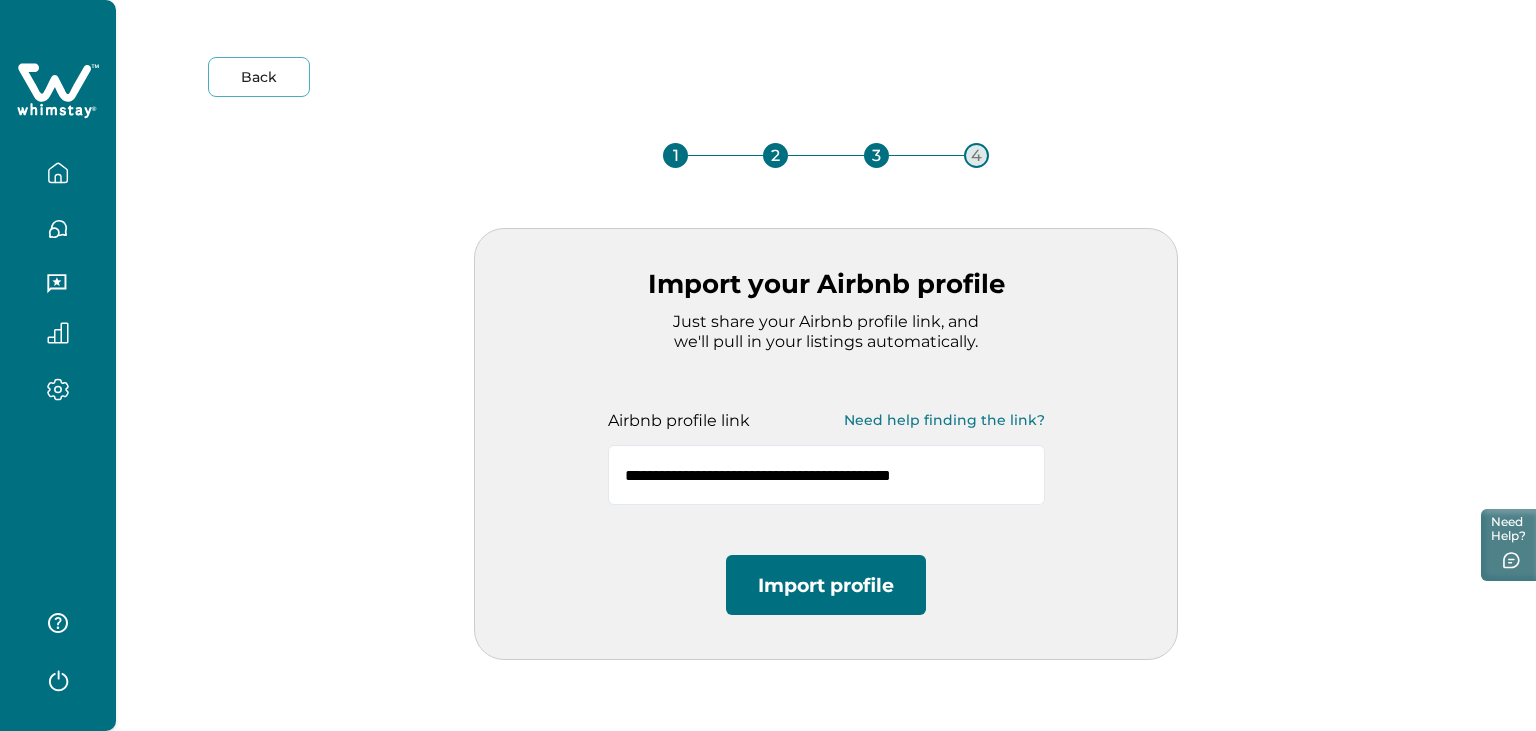 type on "**********" 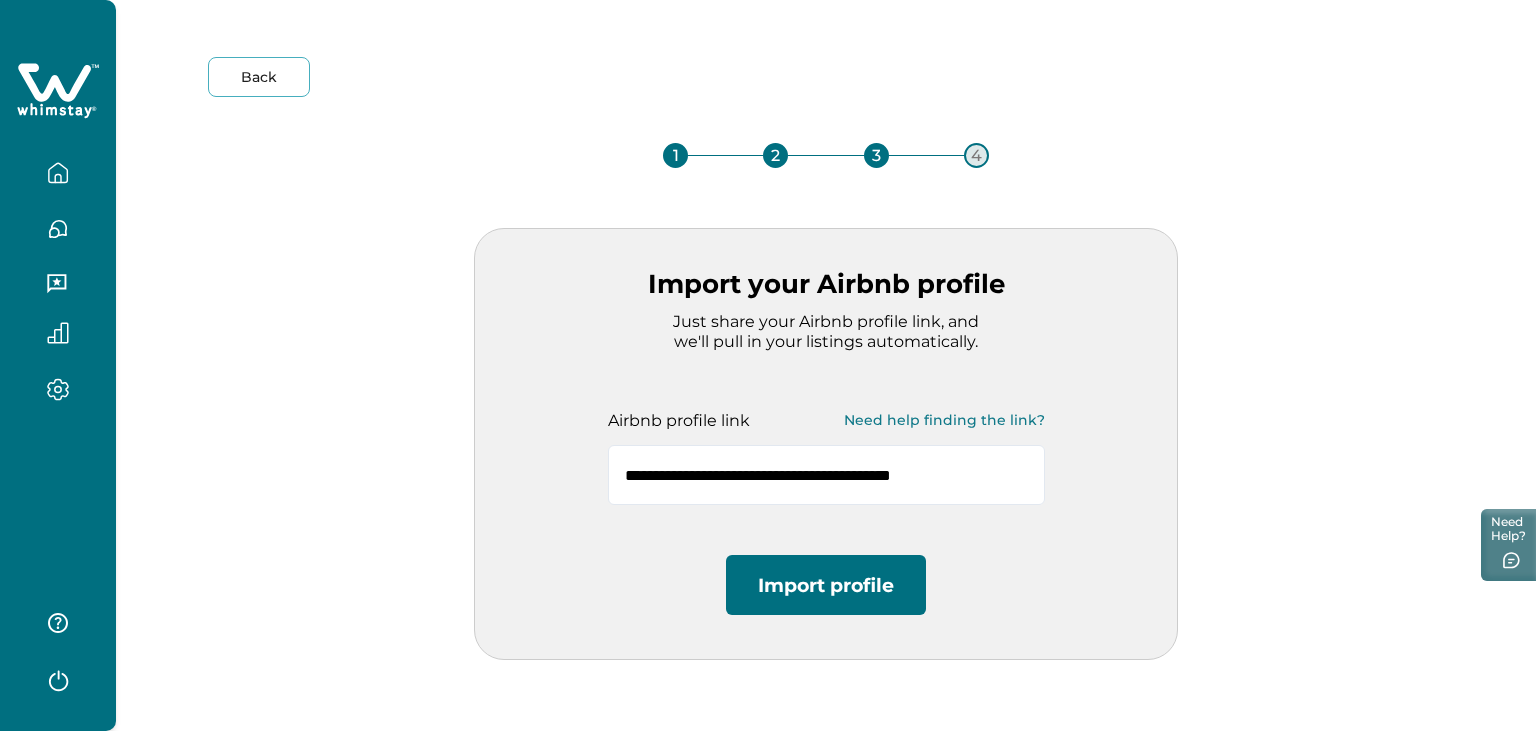 click 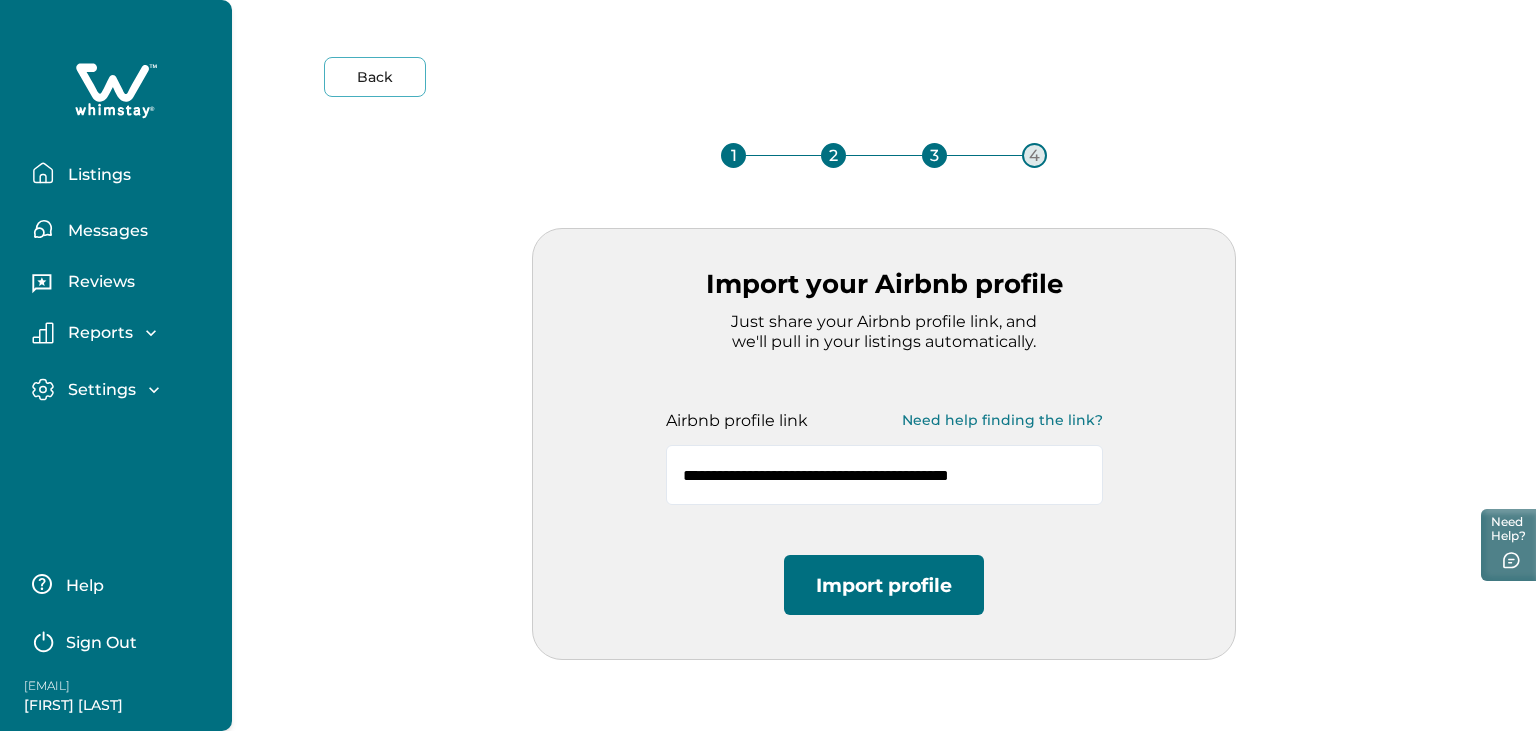 click on "Sign Out" at bounding box center (101, 643) 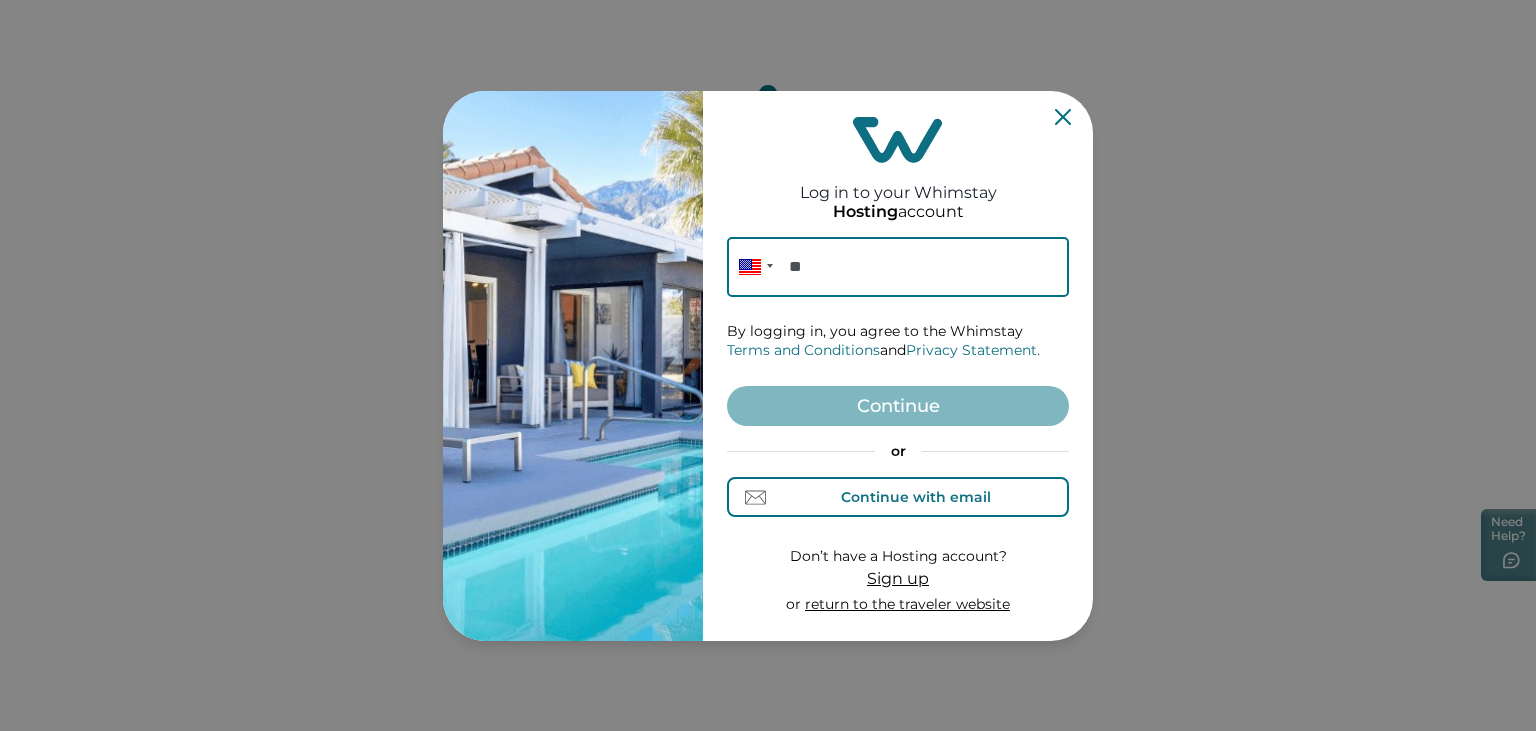 click on "Continue with email" at bounding box center (898, 497) 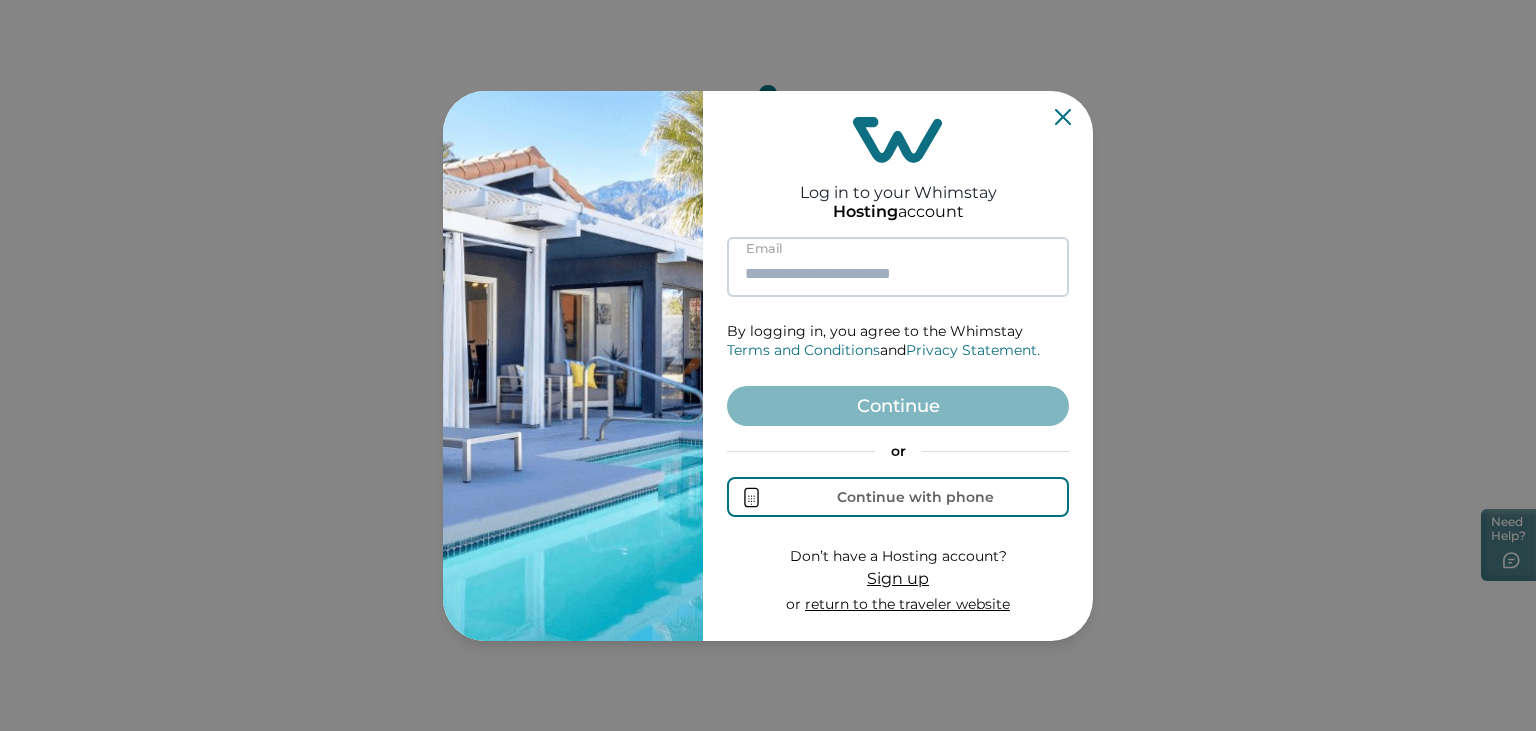 click at bounding box center [898, 267] 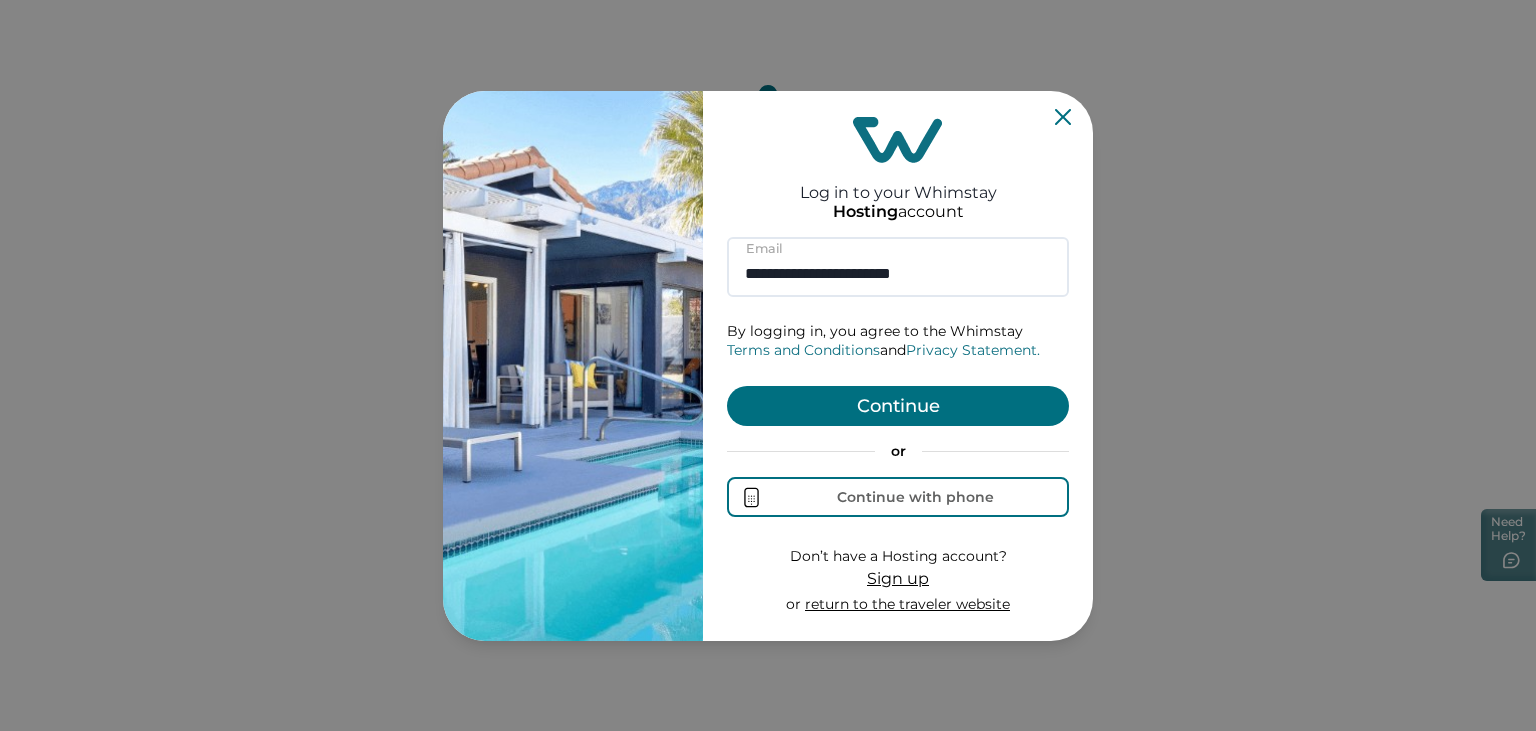 type on "**********" 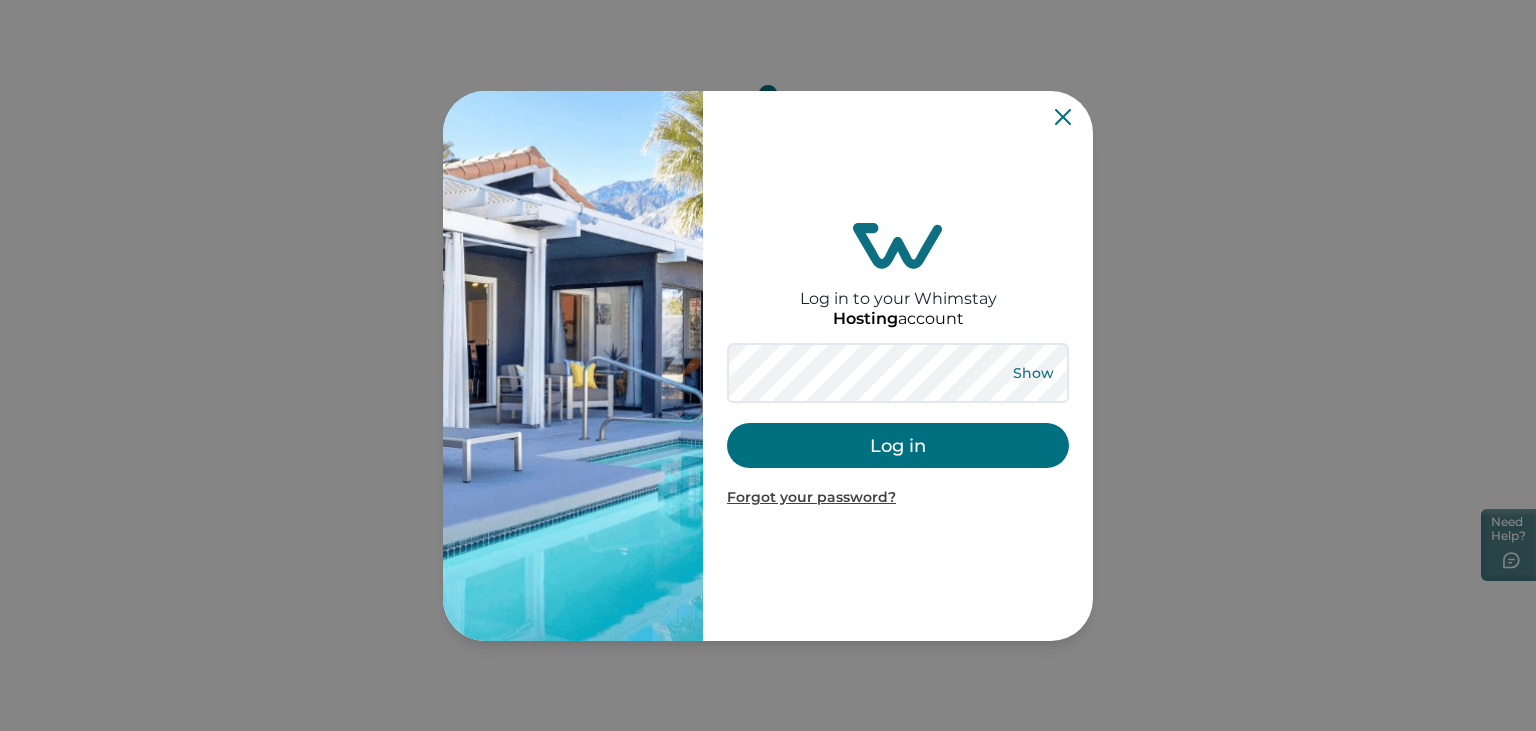 click on "Show" at bounding box center [1033, 373] 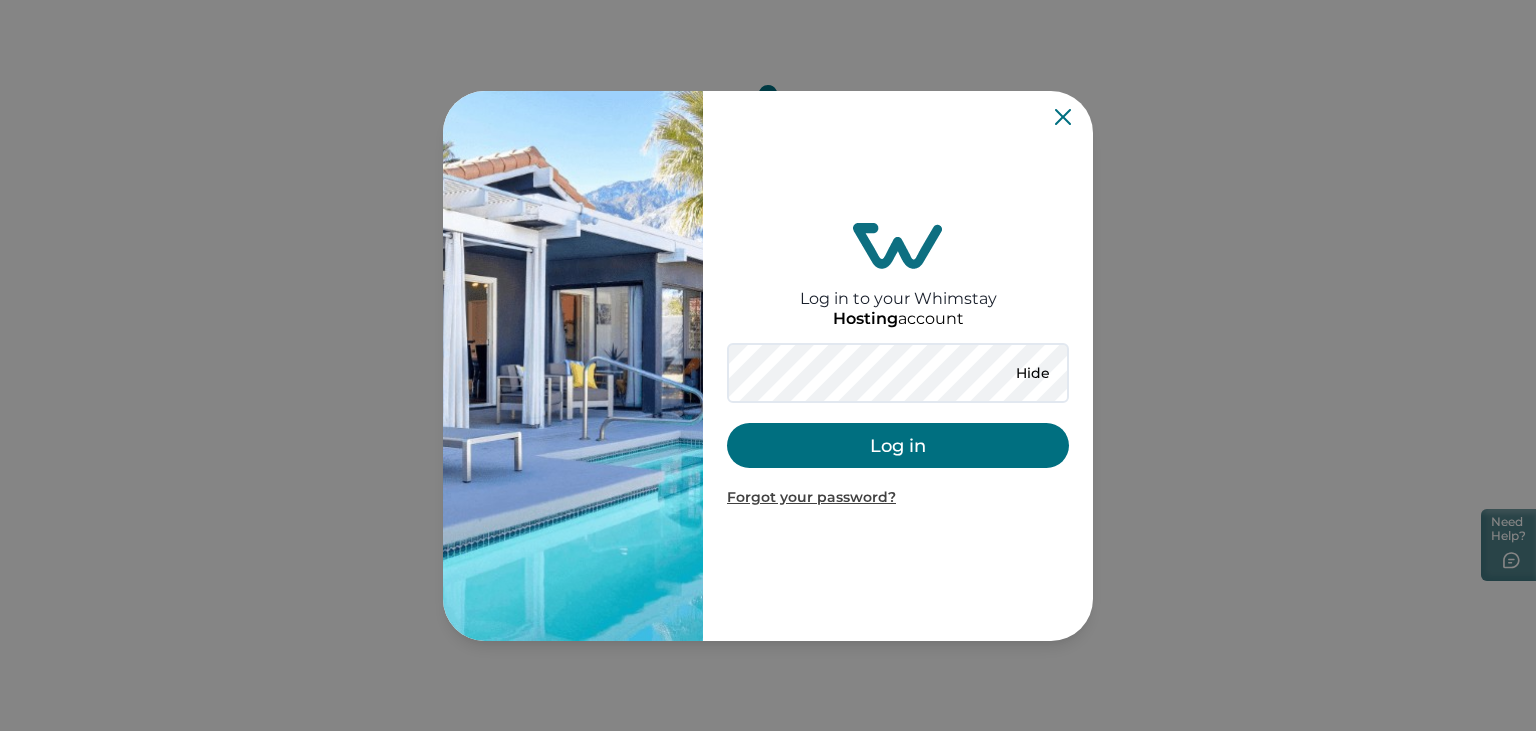 click on "Log in" at bounding box center [898, 445] 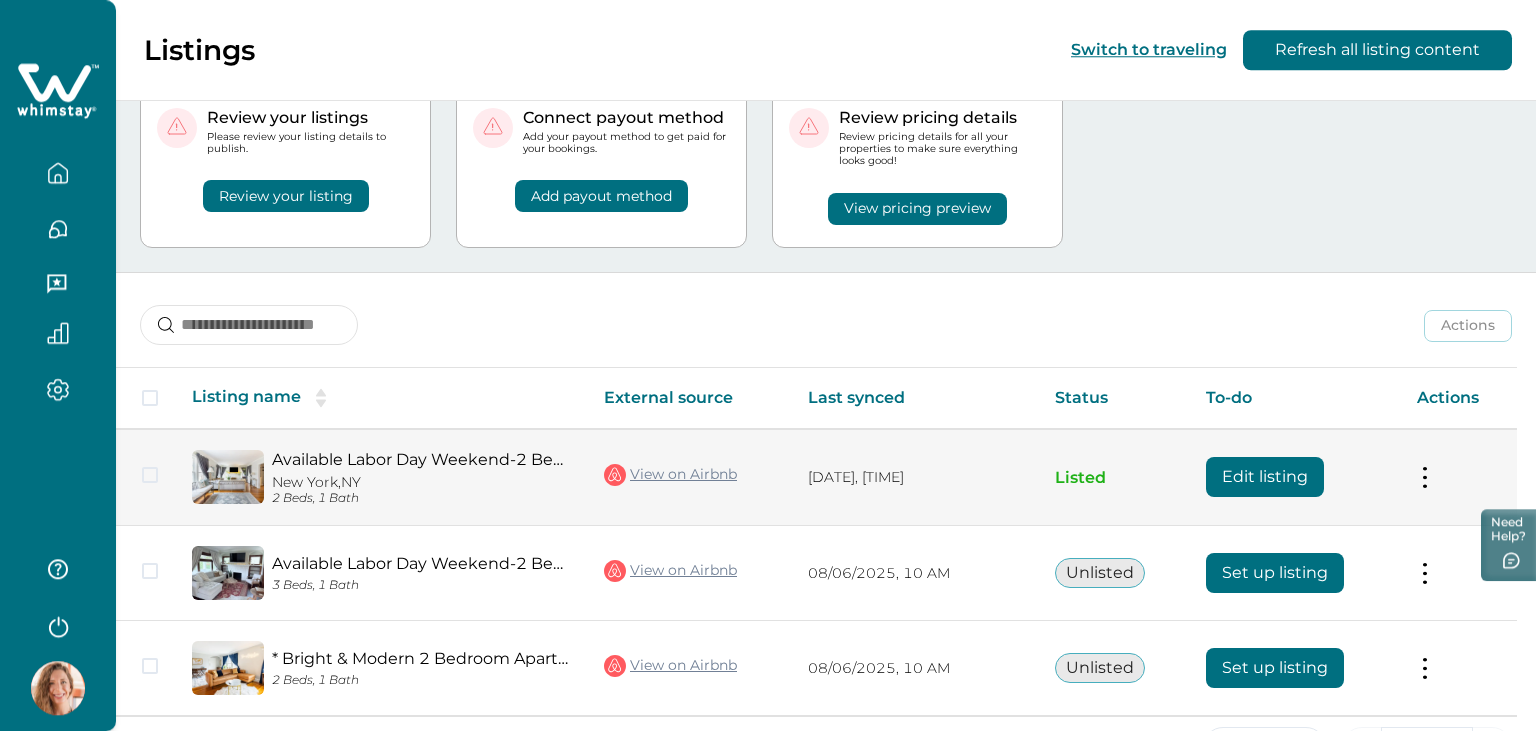 scroll, scrollTop: 136, scrollLeft: 0, axis: vertical 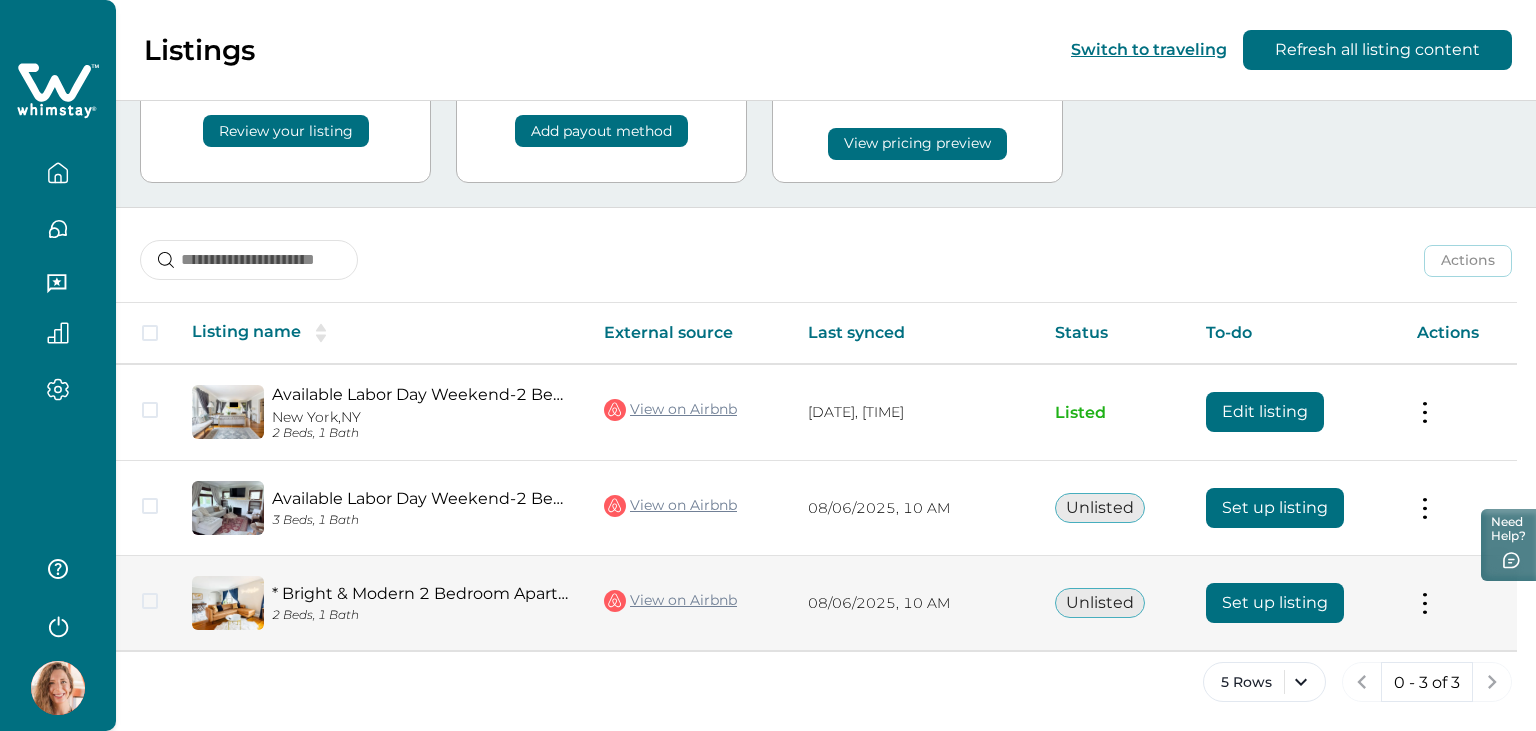click on "Set up listing" at bounding box center (1275, 603) 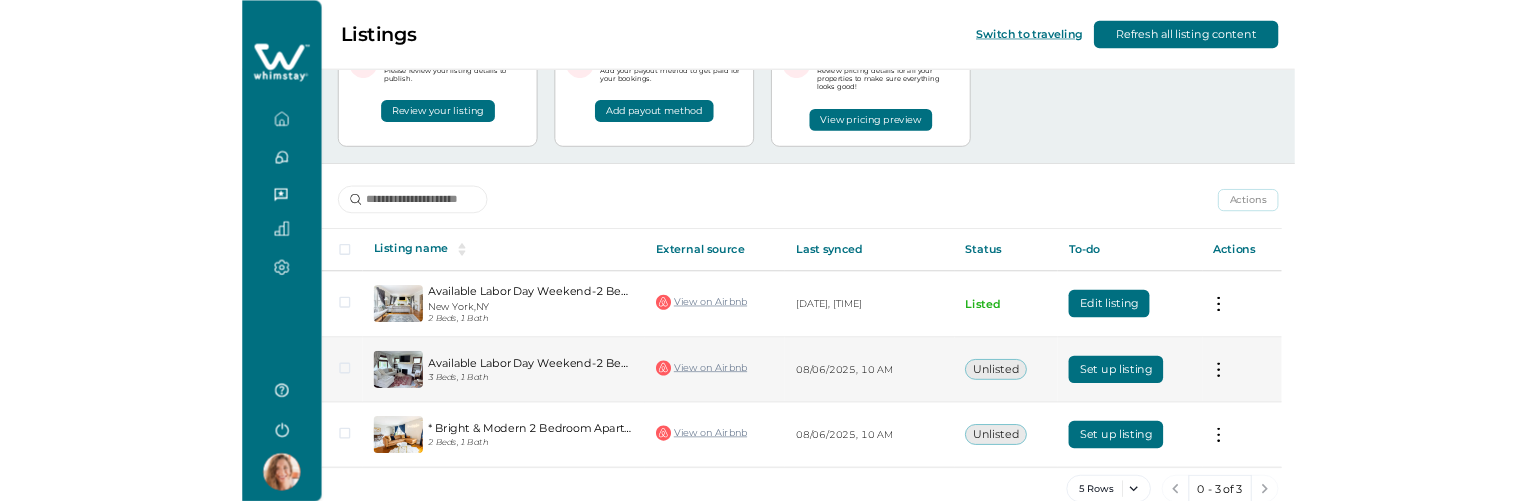 scroll, scrollTop: 136, scrollLeft: 0, axis: vertical 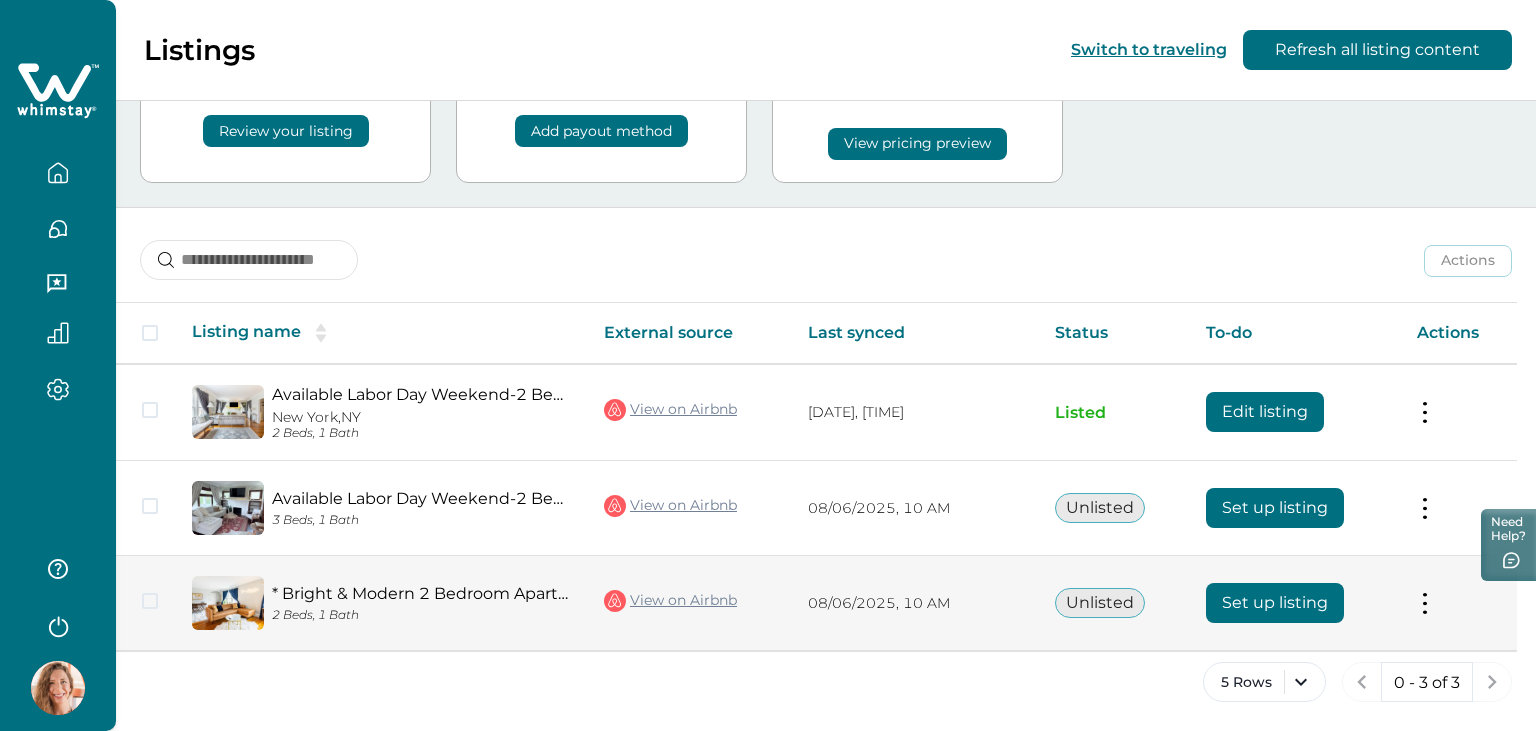 click on "Set up listing" at bounding box center (1275, 603) 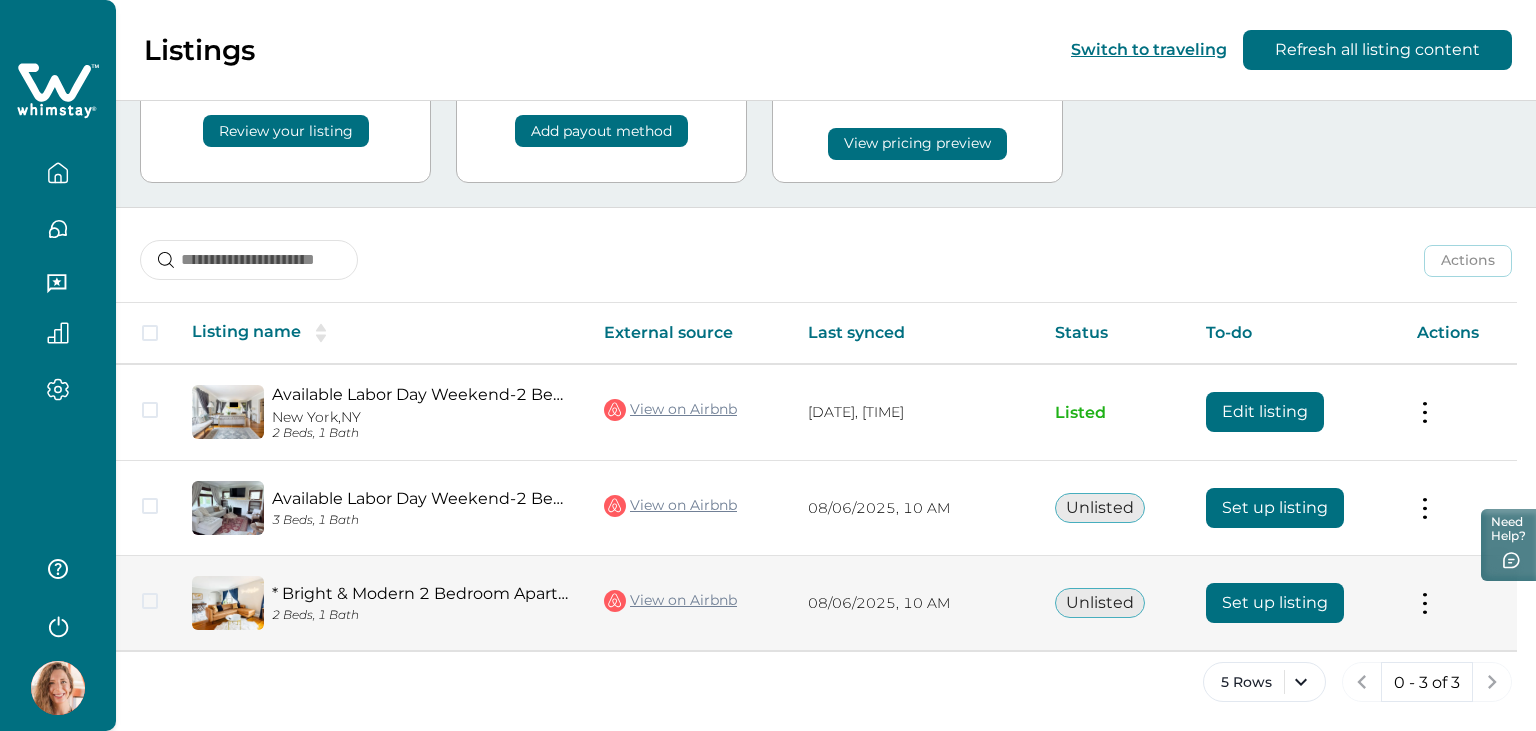 click on "Set up listing" at bounding box center [1275, 603] 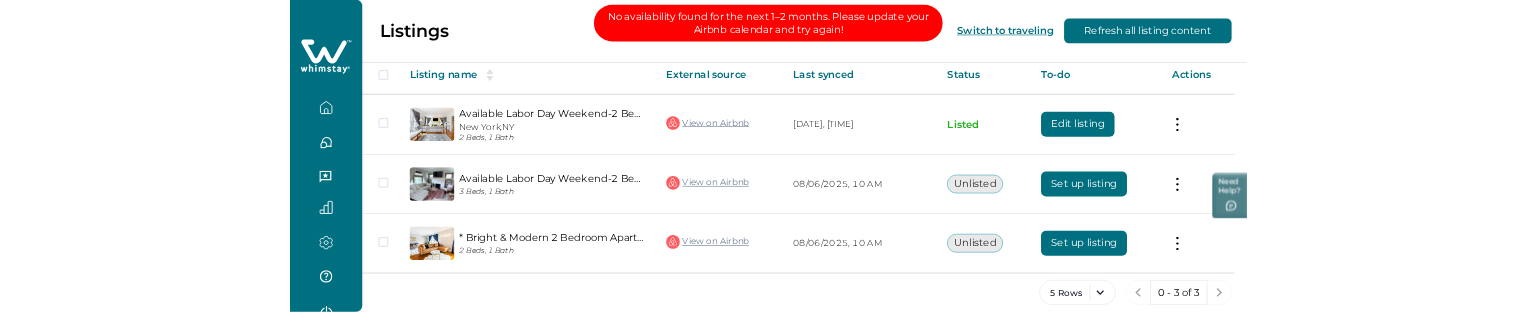 scroll, scrollTop: 350, scrollLeft: 0, axis: vertical 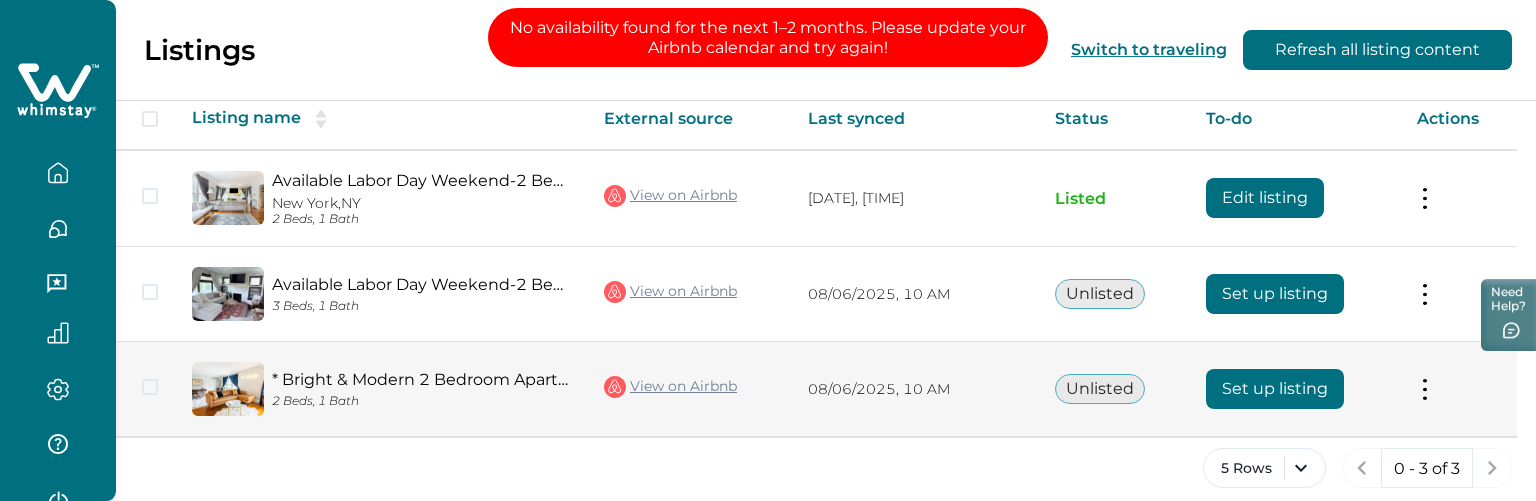 click on "Set up listing" at bounding box center (1275, 389) 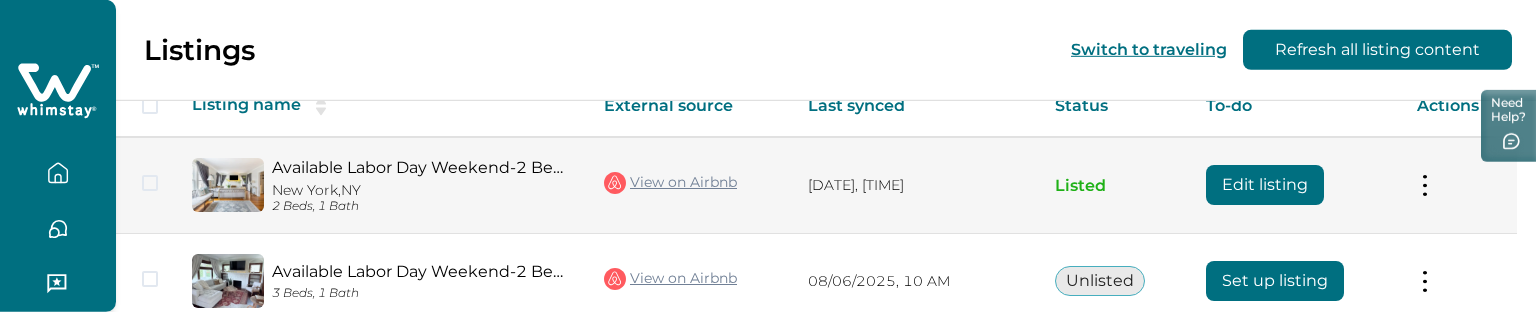 scroll, scrollTop: 556, scrollLeft: 0, axis: vertical 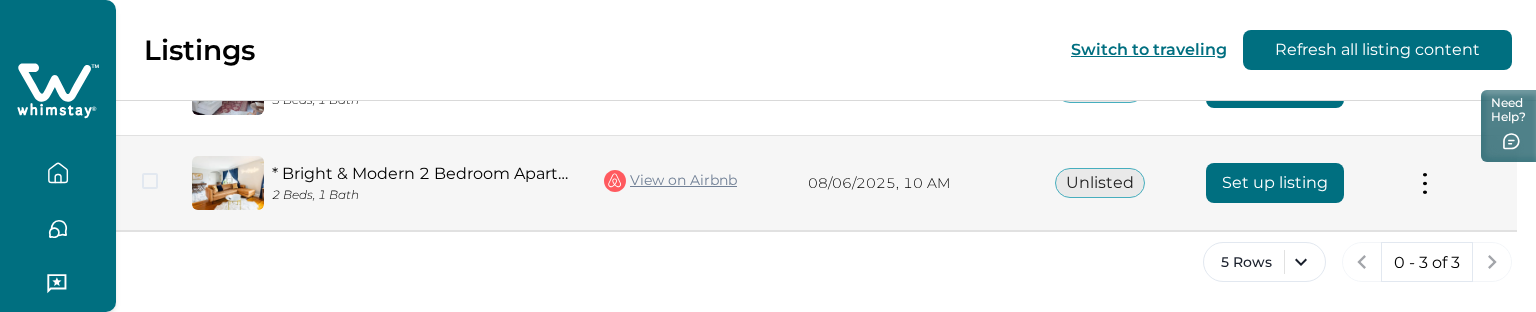 click on "Set up listing" at bounding box center [1275, 183] 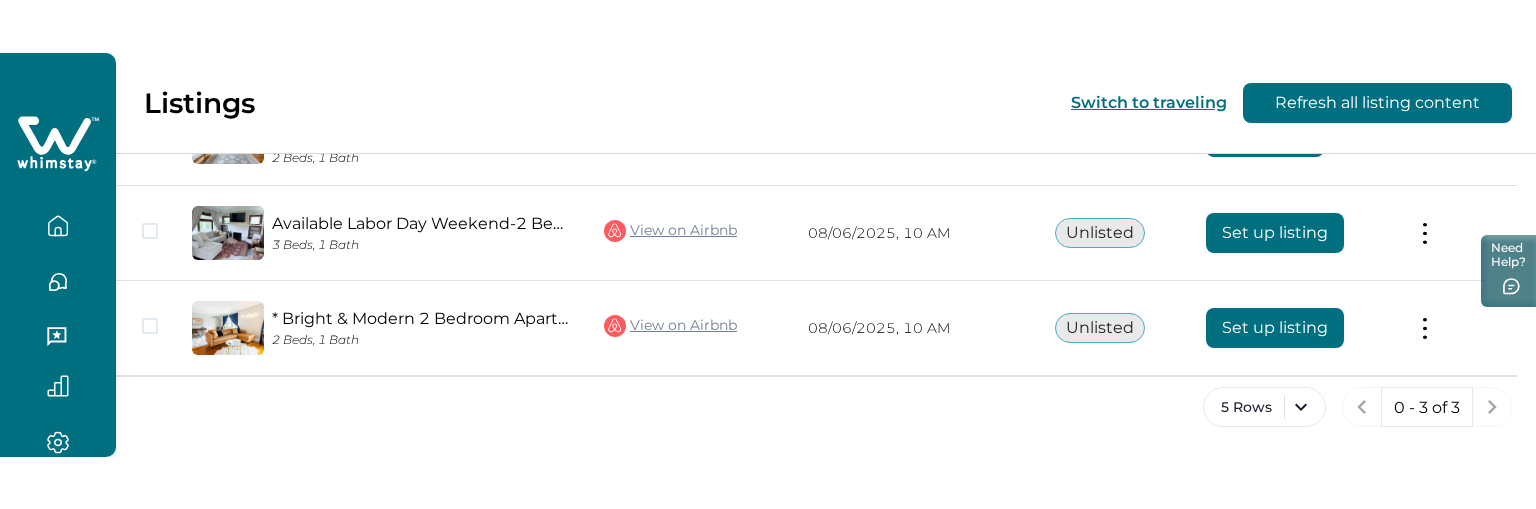 scroll, scrollTop: 356, scrollLeft: 0, axis: vertical 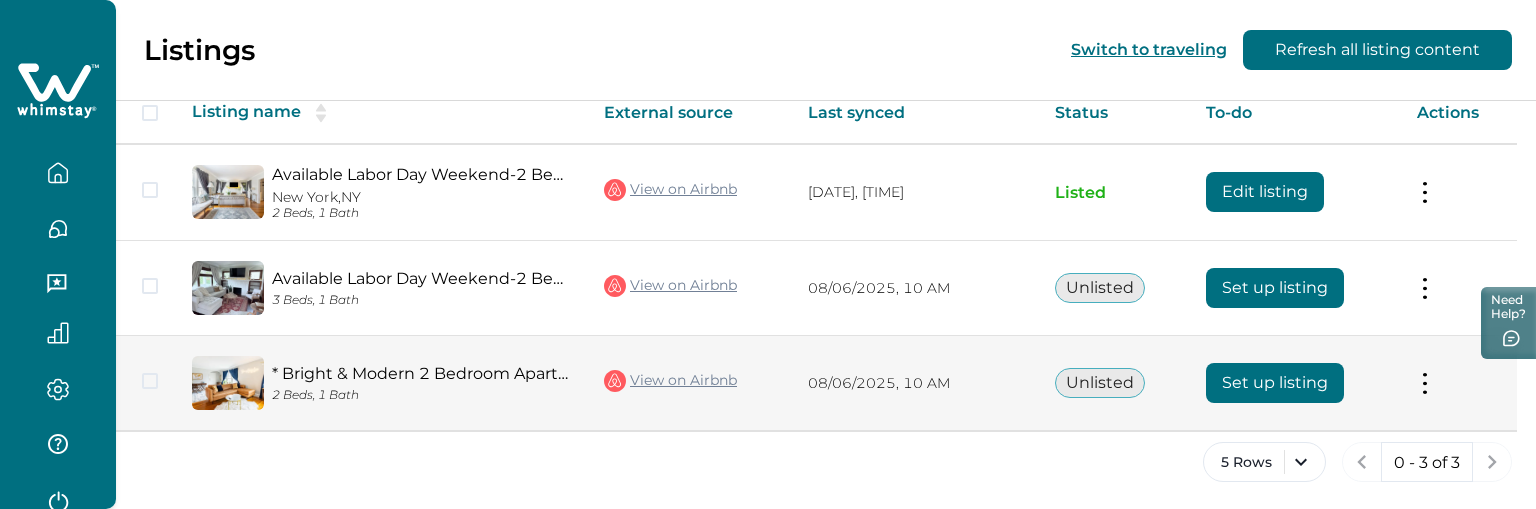 click on "View on Airbnb" at bounding box center [670, 381] 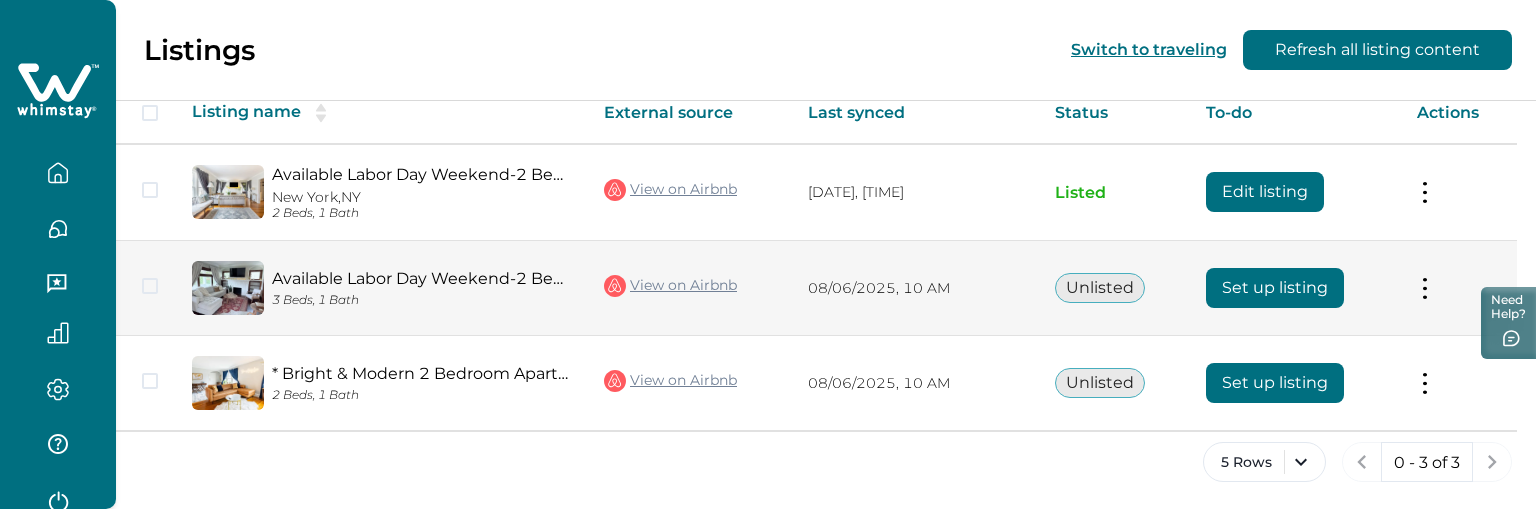 click on "Set up listing" at bounding box center [1275, 288] 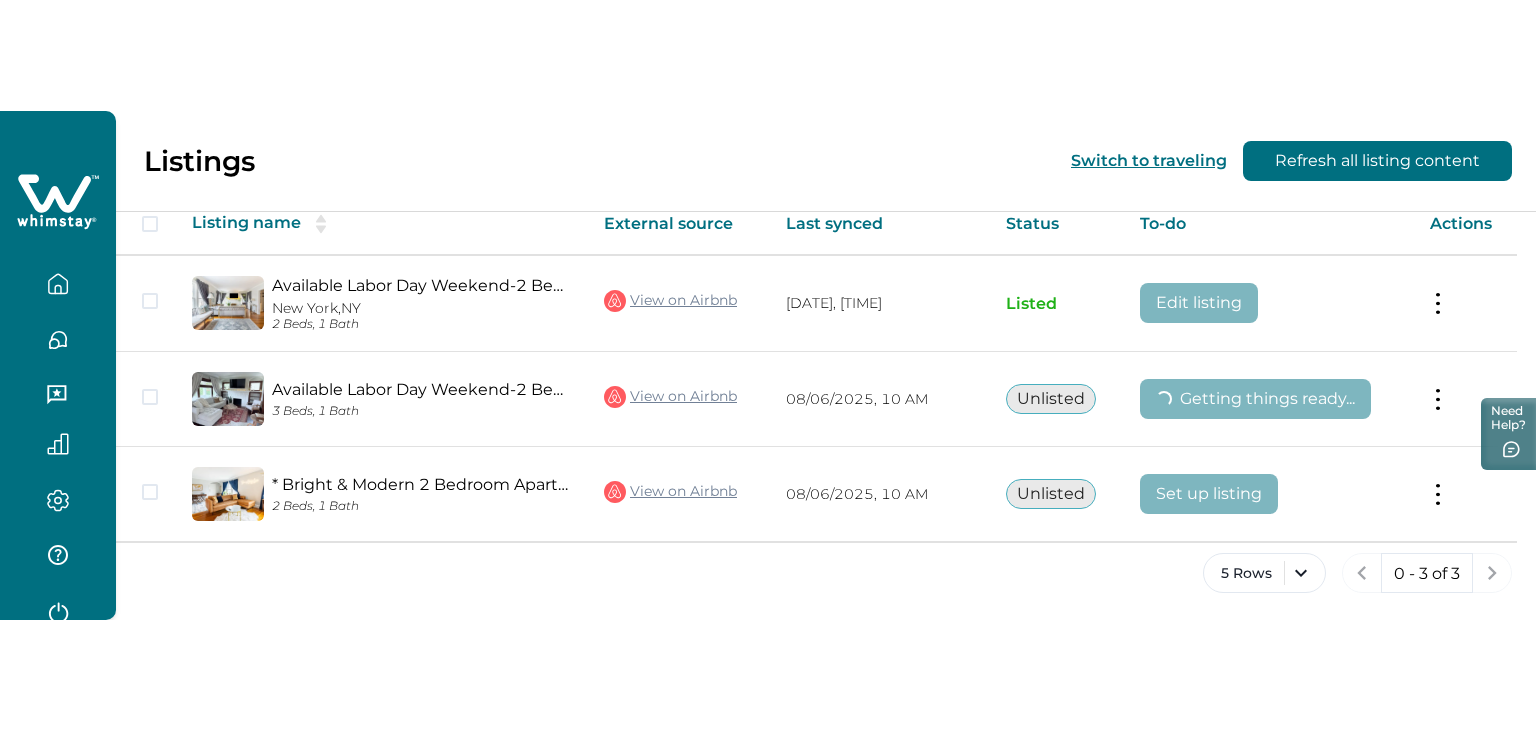 scroll, scrollTop: 136, scrollLeft: 0, axis: vertical 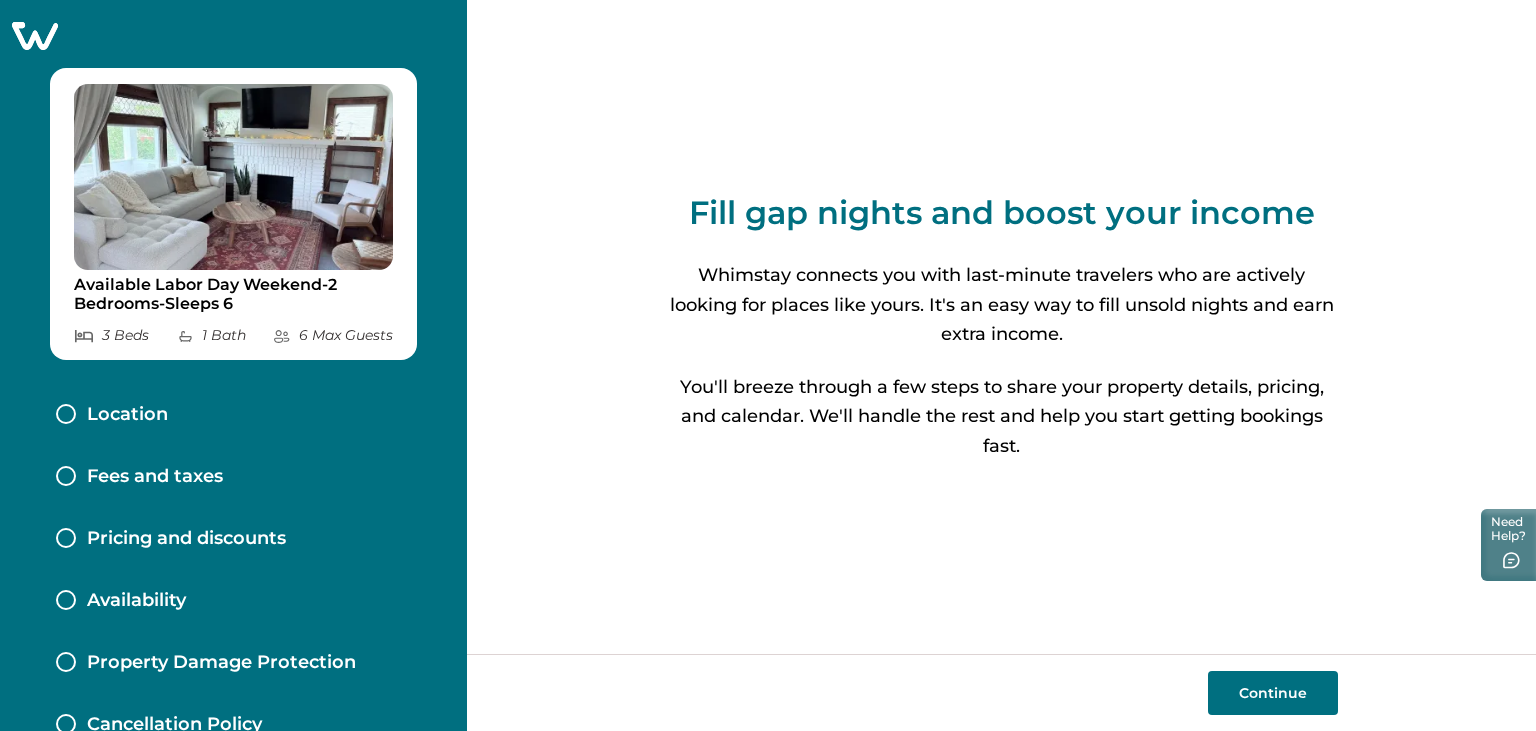 click on "Location" at bounding box center (127, 415) 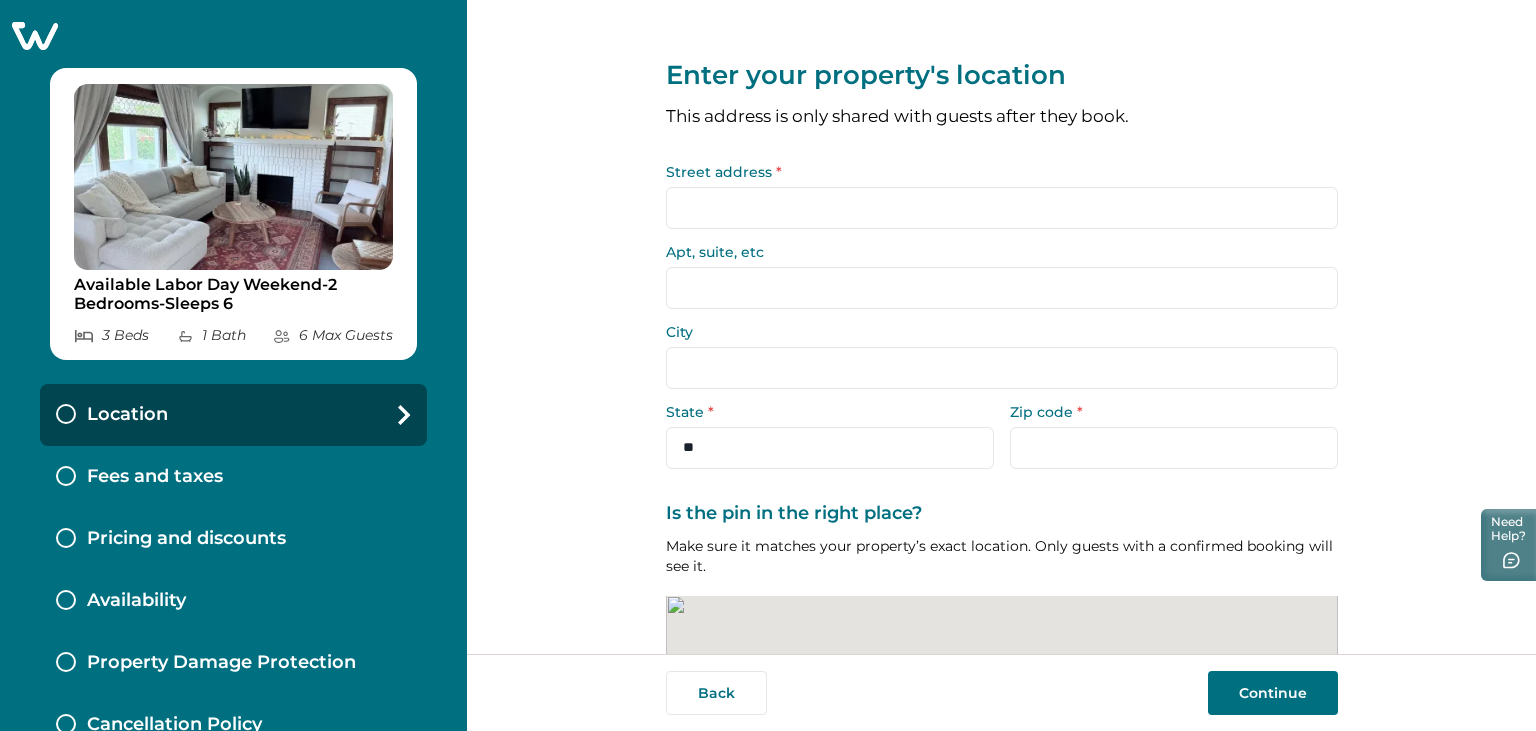 click on "Street address *" at bounding box center (1002, 197) 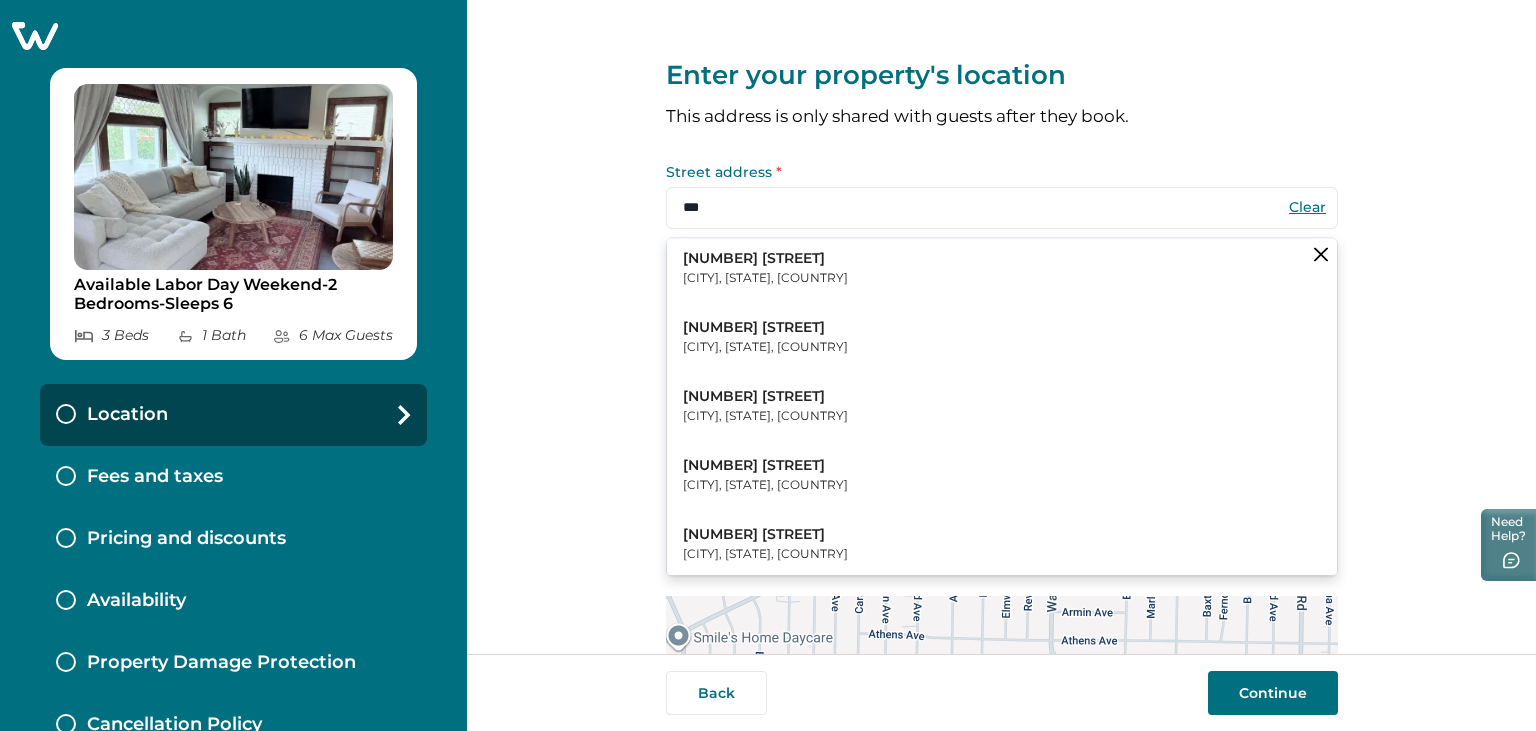 click on "[NUMBER] [STREET] [CITY], [STATE], [COUNTRY]" at bounding box center [1002, 268] 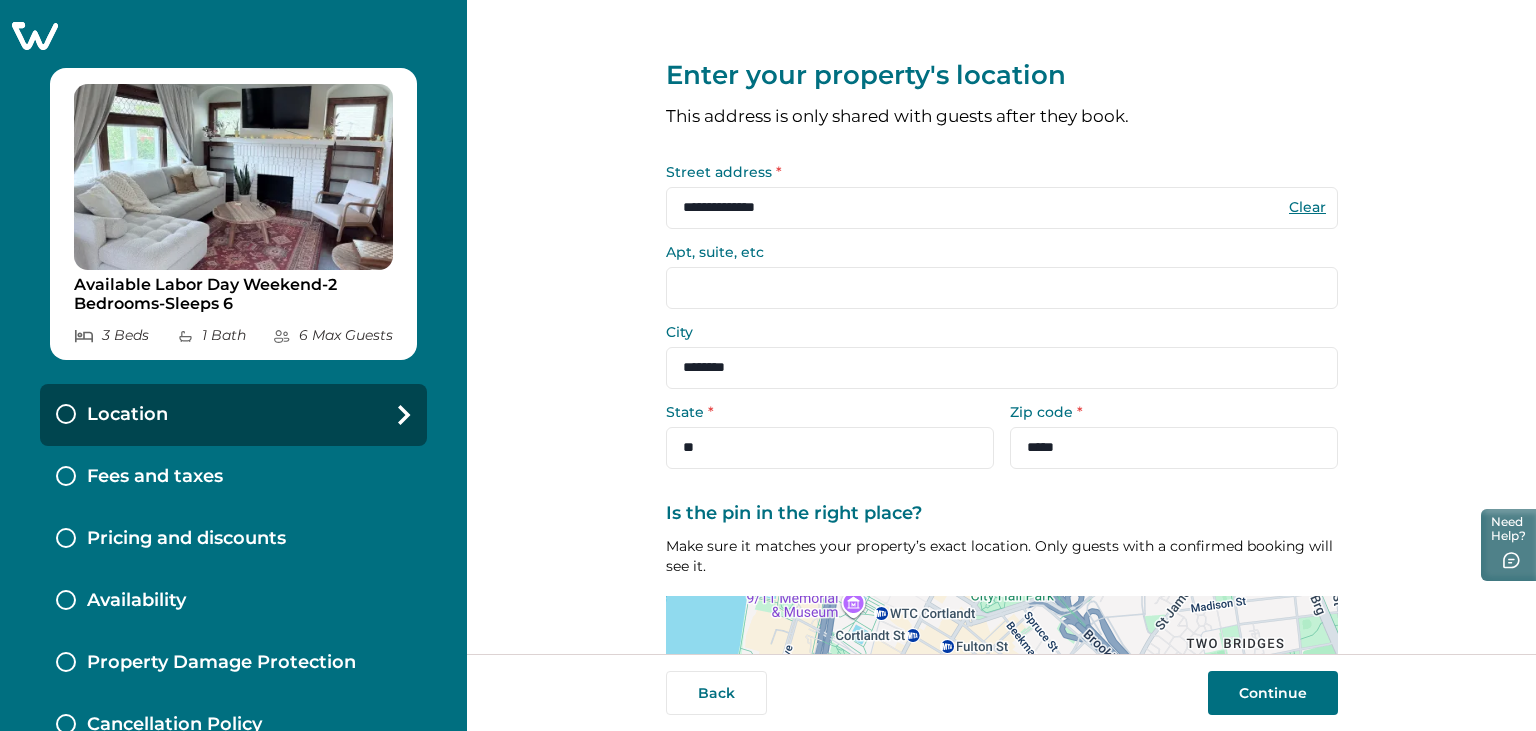 click on "Back Continue" at bounding box center (1001, 692) 